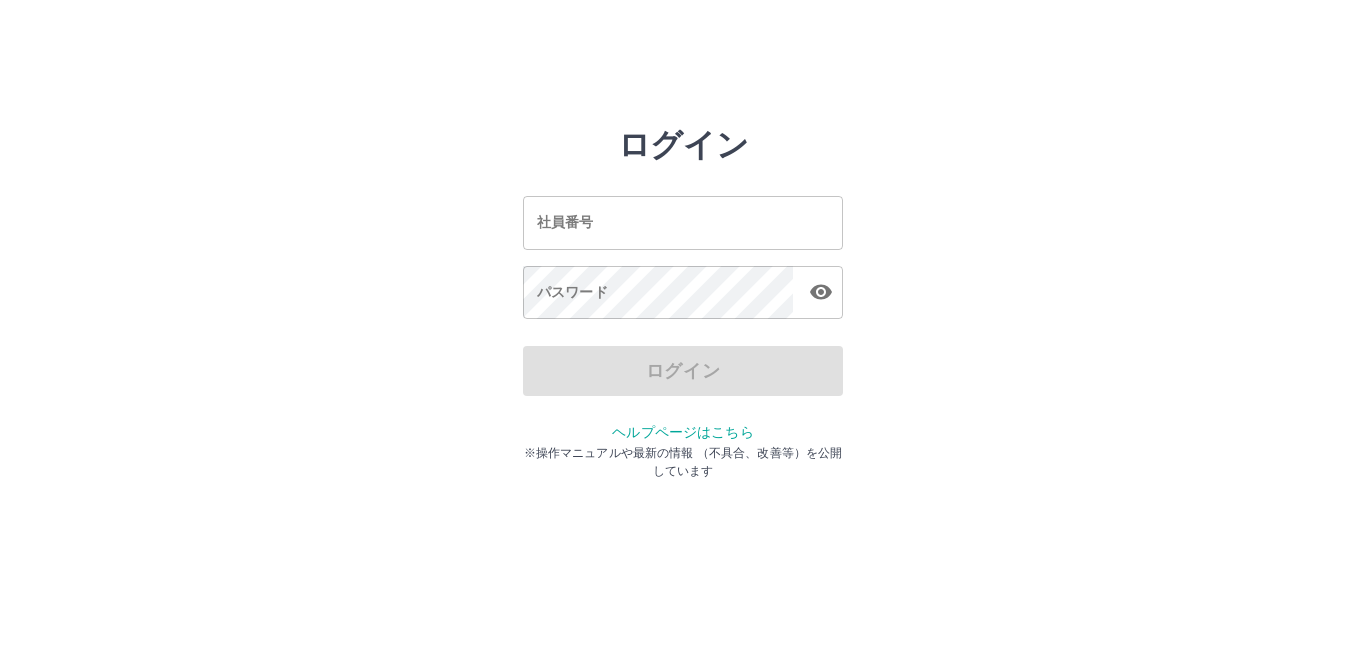 scroll, scrollTop: 0, scrollLeft: 0, axis: both 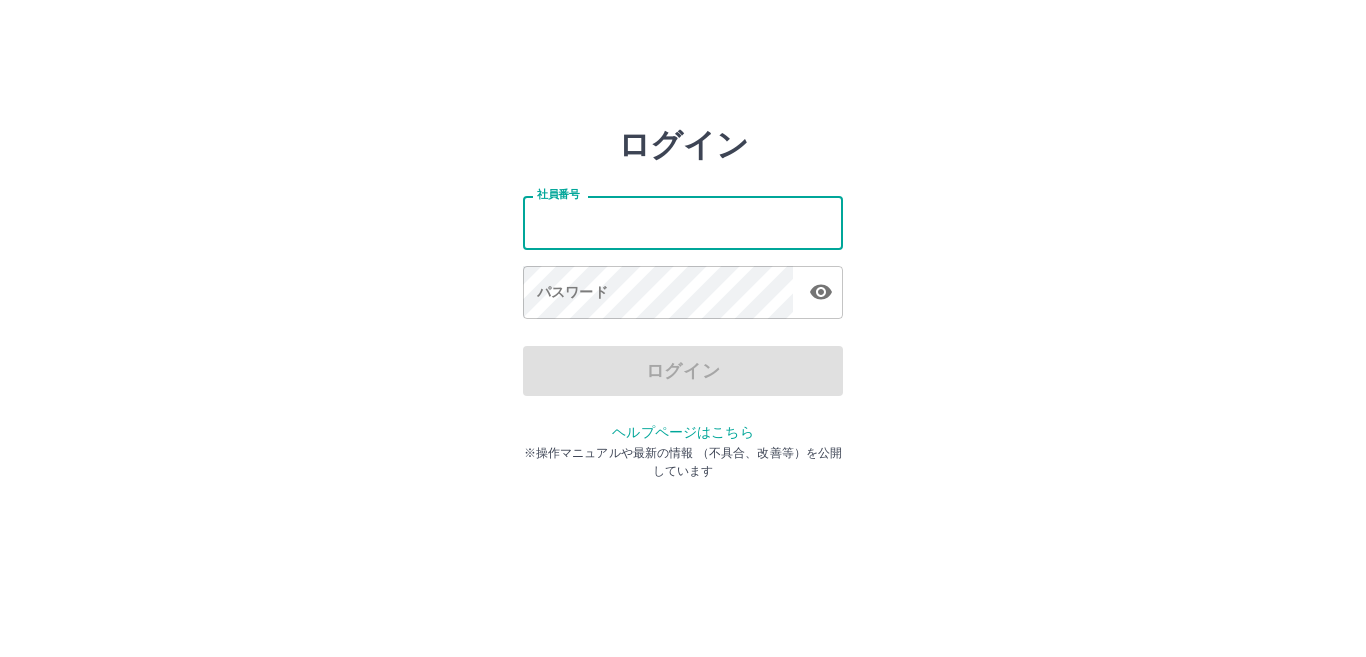 click on "社員番号" at bounding box center (683, 222) 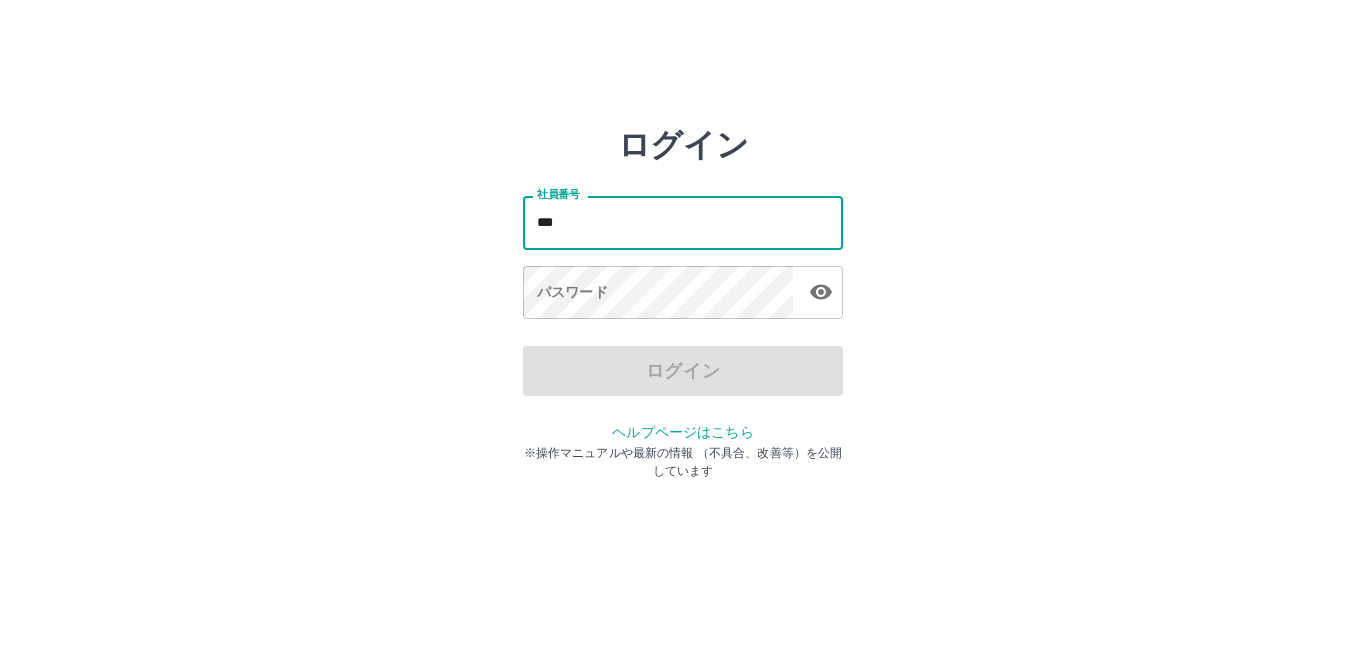 type on "*******" 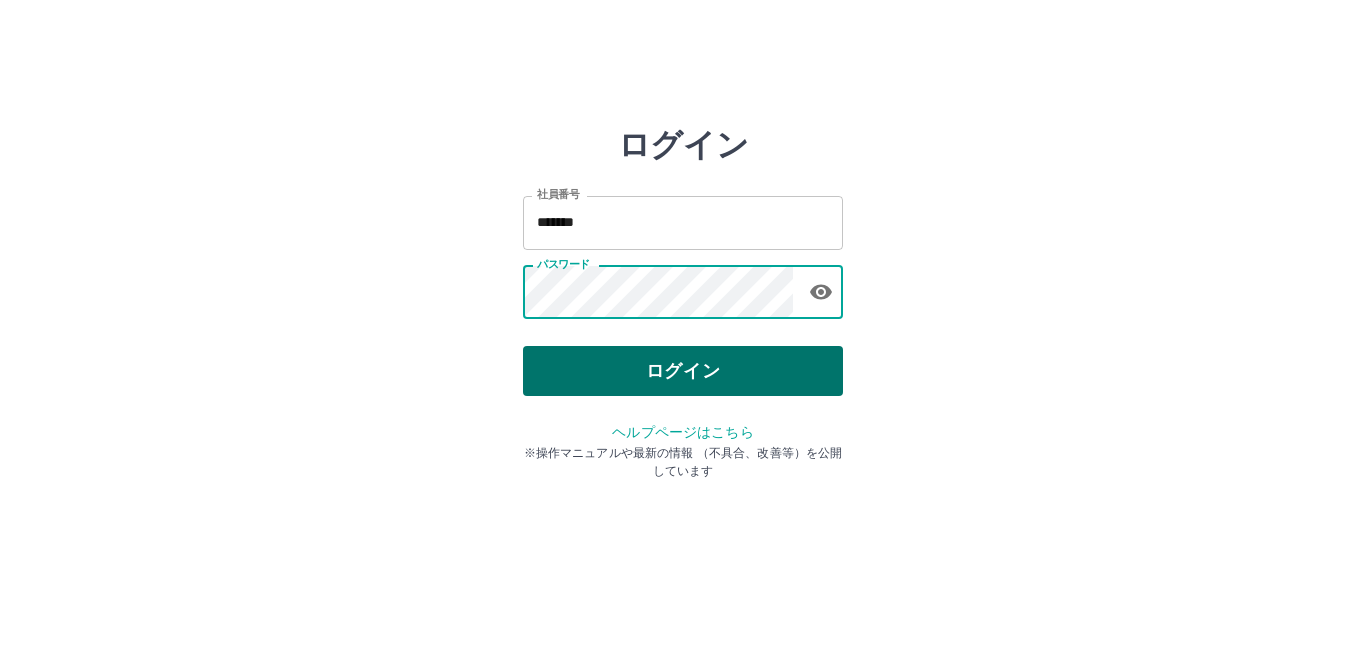 click on "ログイン" at bounding box center [683, 371] 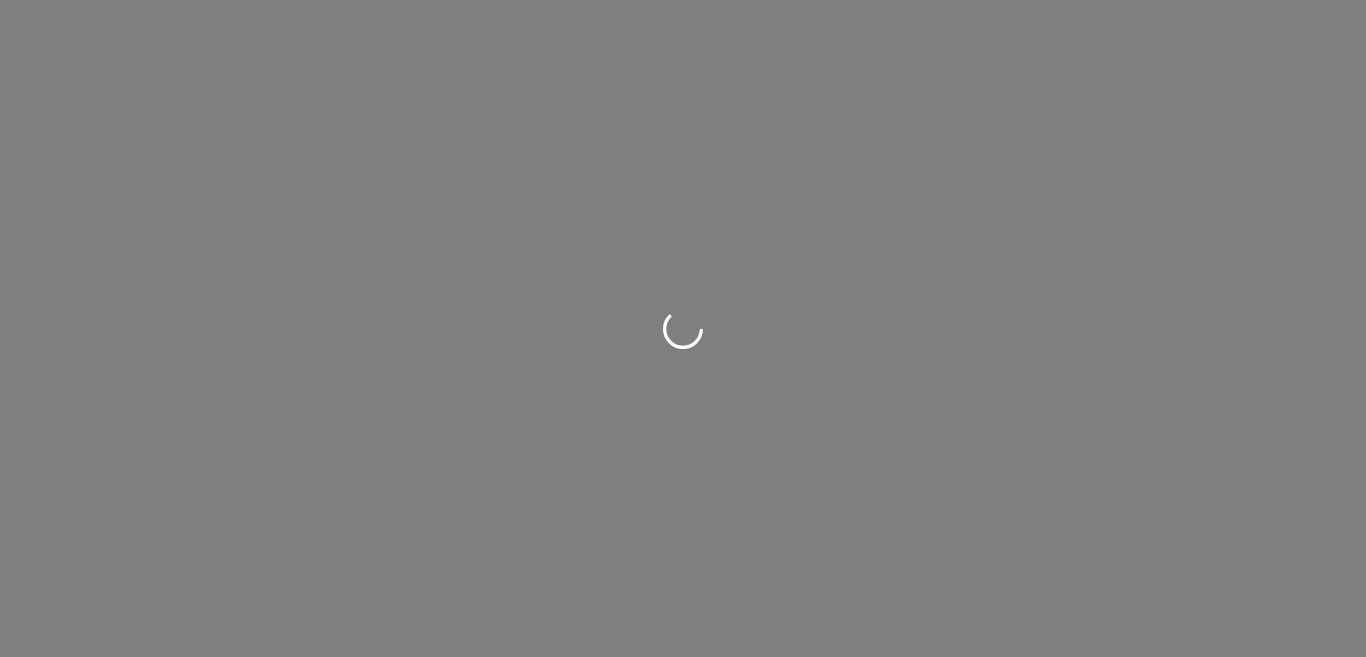 scroll, scrollTop: 0, scrollLeft: 0, axis: both 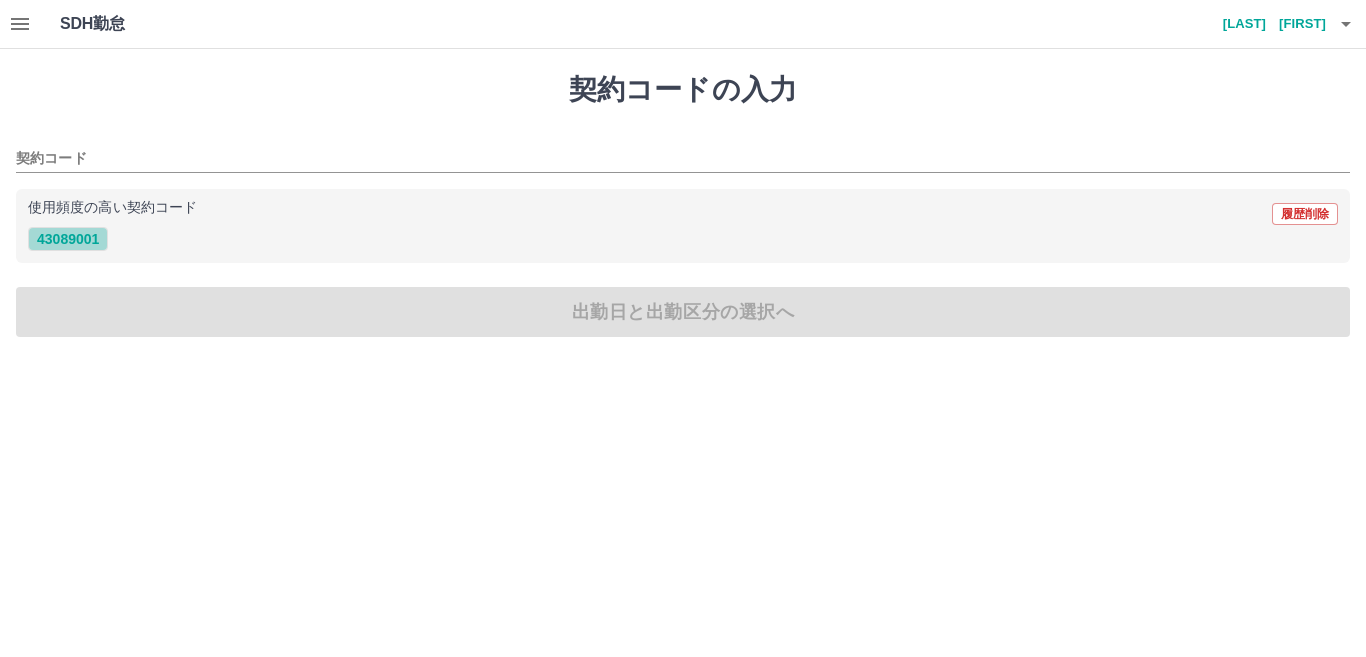 click on "43089001" at bounding box center [68, 239] 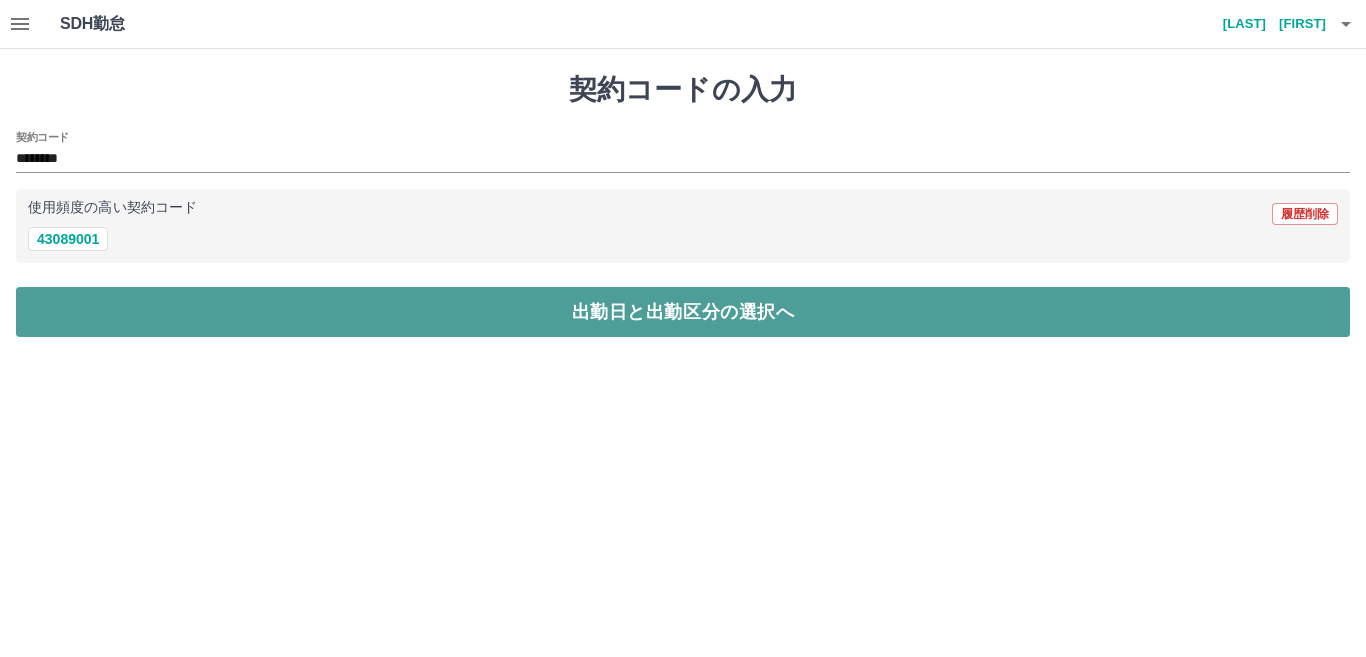 click on "出勤日と出勤区分の選択へ" at bounding box center [683, 312] 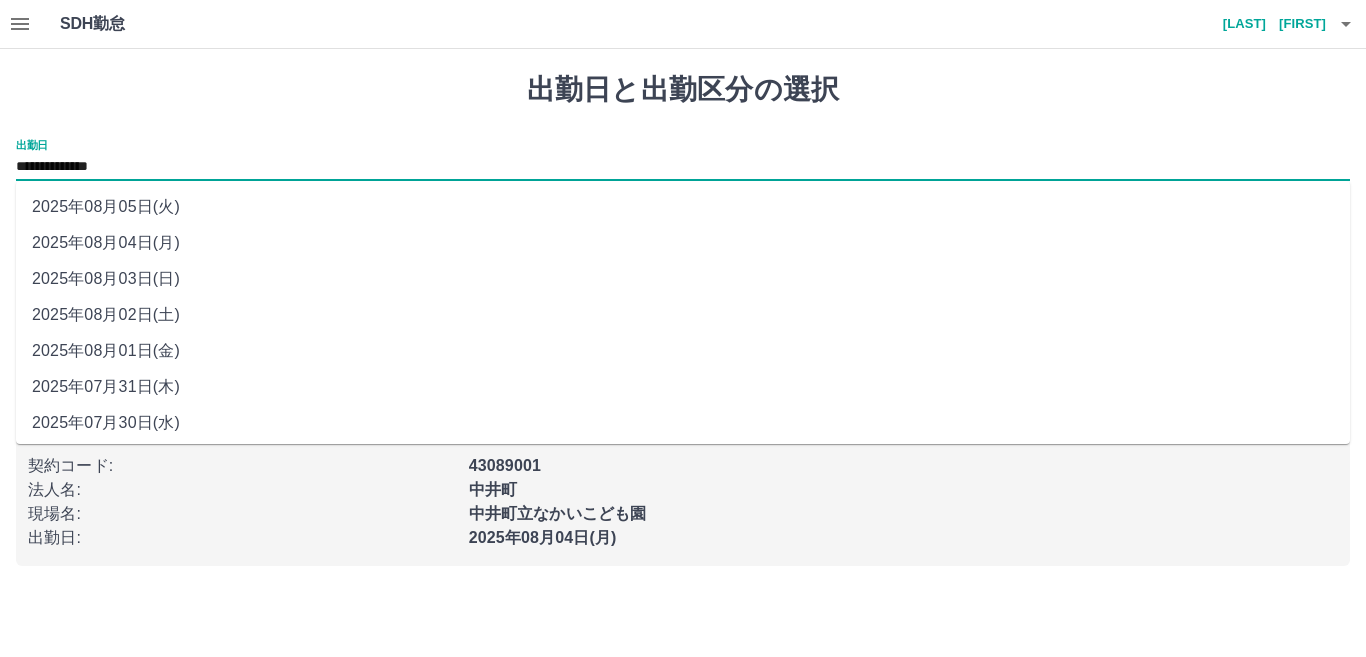 click on "**********" at bounding box center [683, 167] 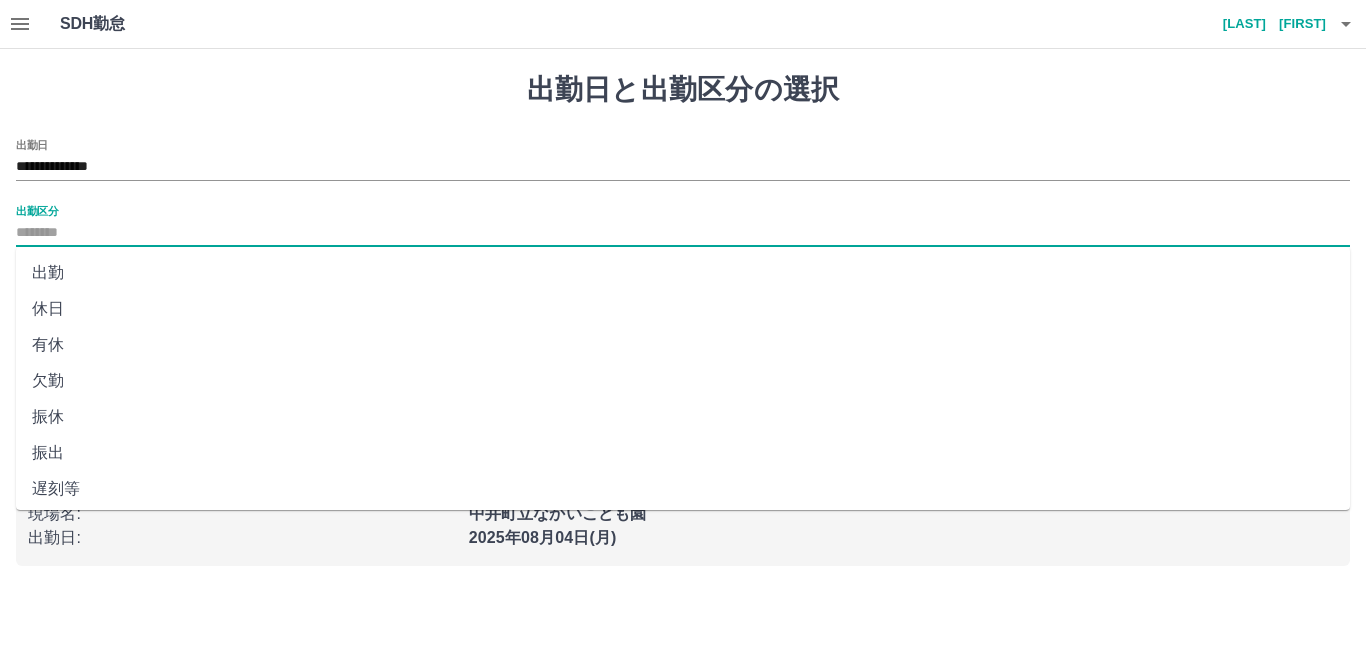 click on "出勤区分" at bounding box center [683, 233] 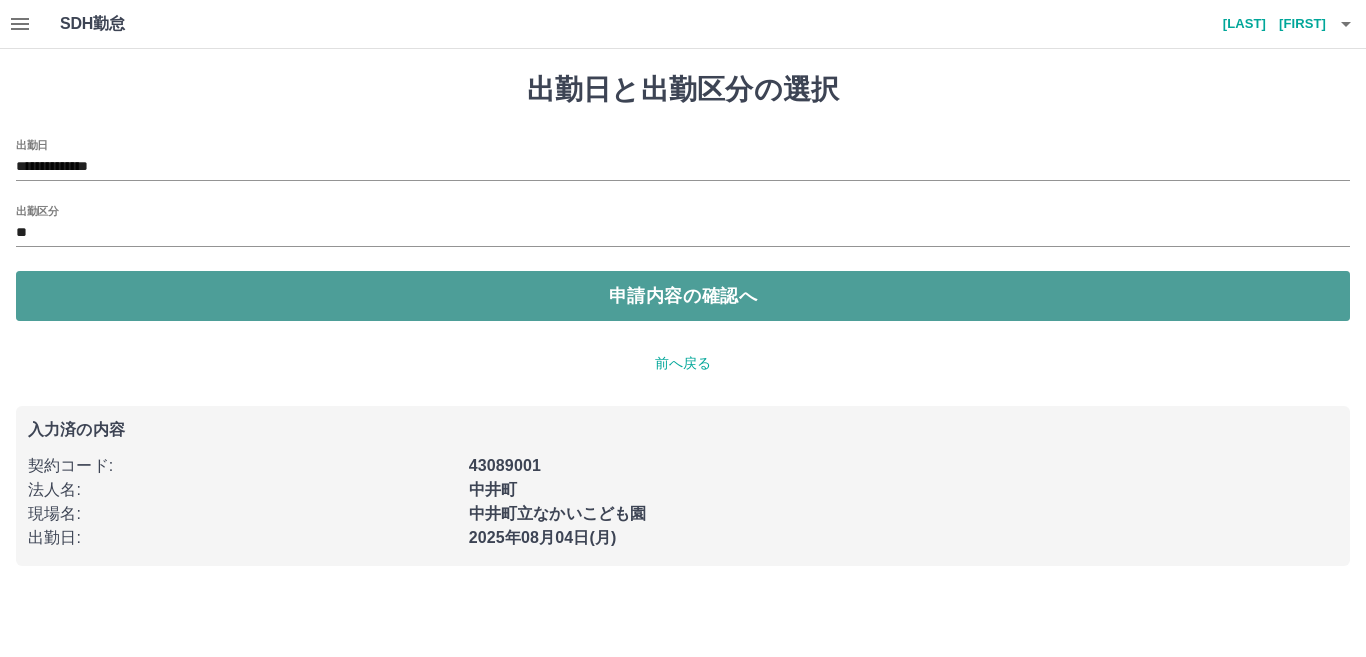 click on "申請内容の確認へ" at bounding box center (683, 296) 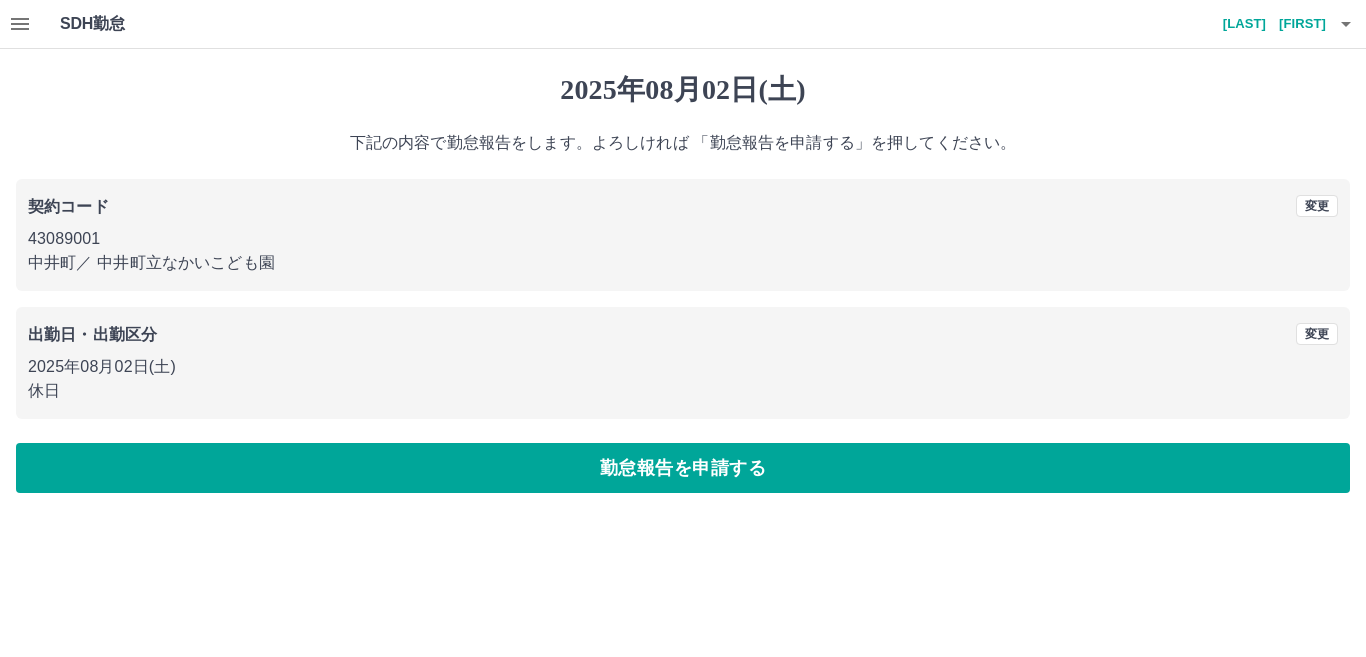 click on "勤怠報告を申請する" at bounding box center [683, 468] 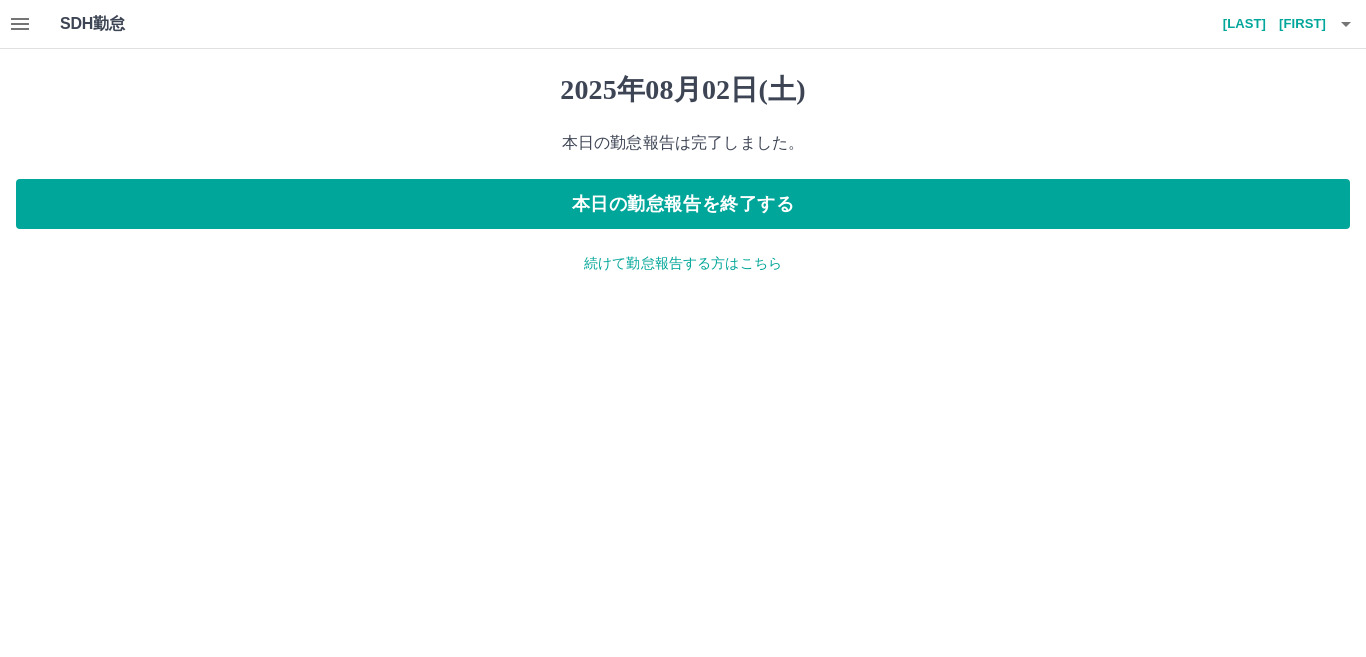 click on "続けて勤怠報告する方はこちら" at bounding box center [683, 263] 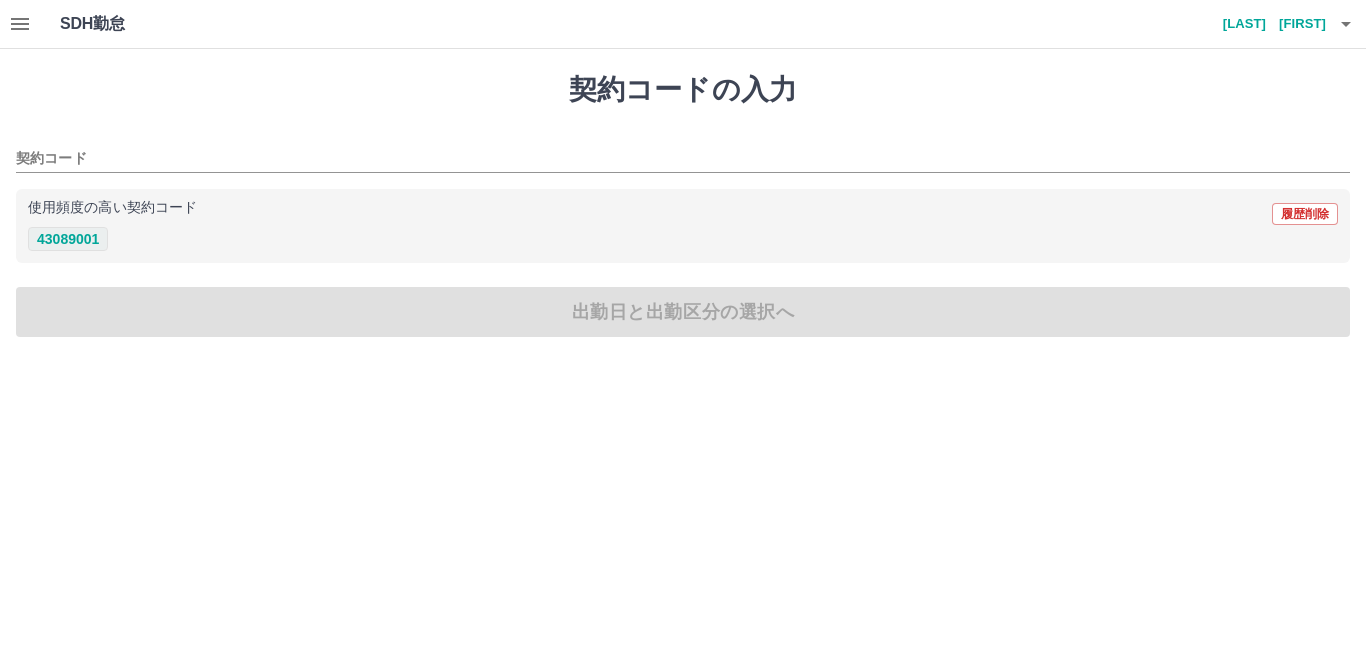 click on "43089001" at bounding box center (68, 239) 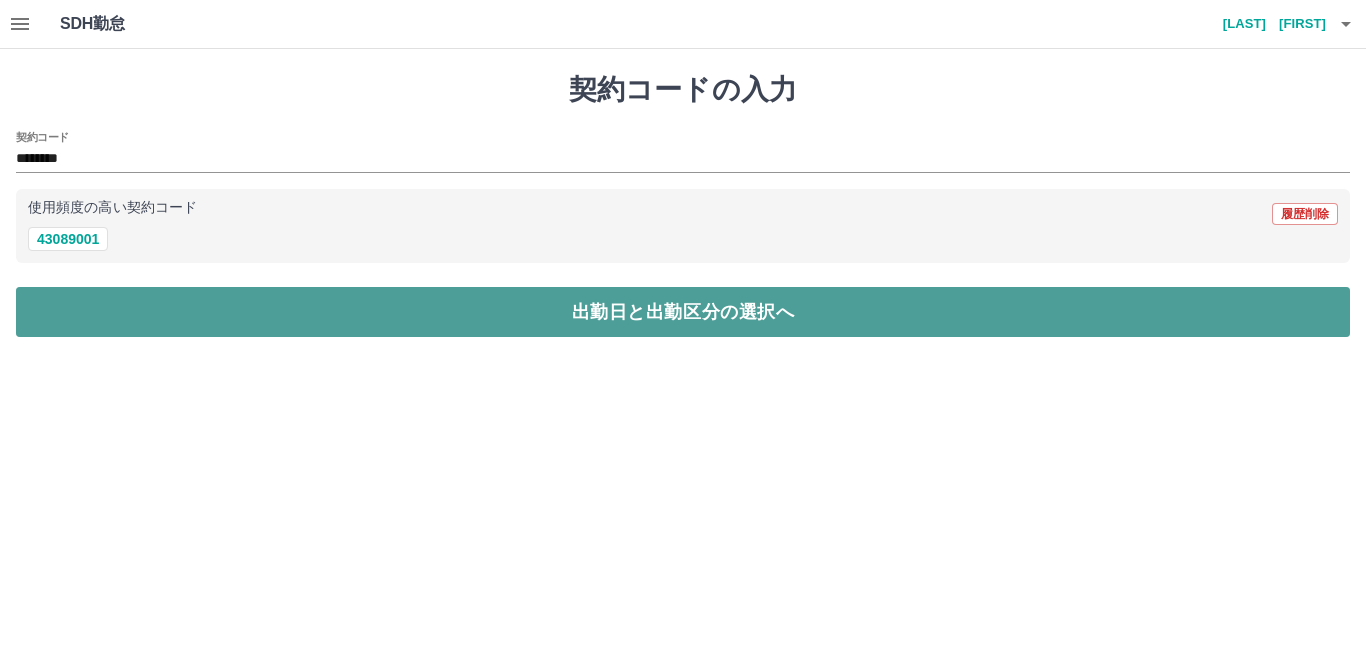 click on "出勤日と出勤区分の選択へ" at bounding box center (683, 312) 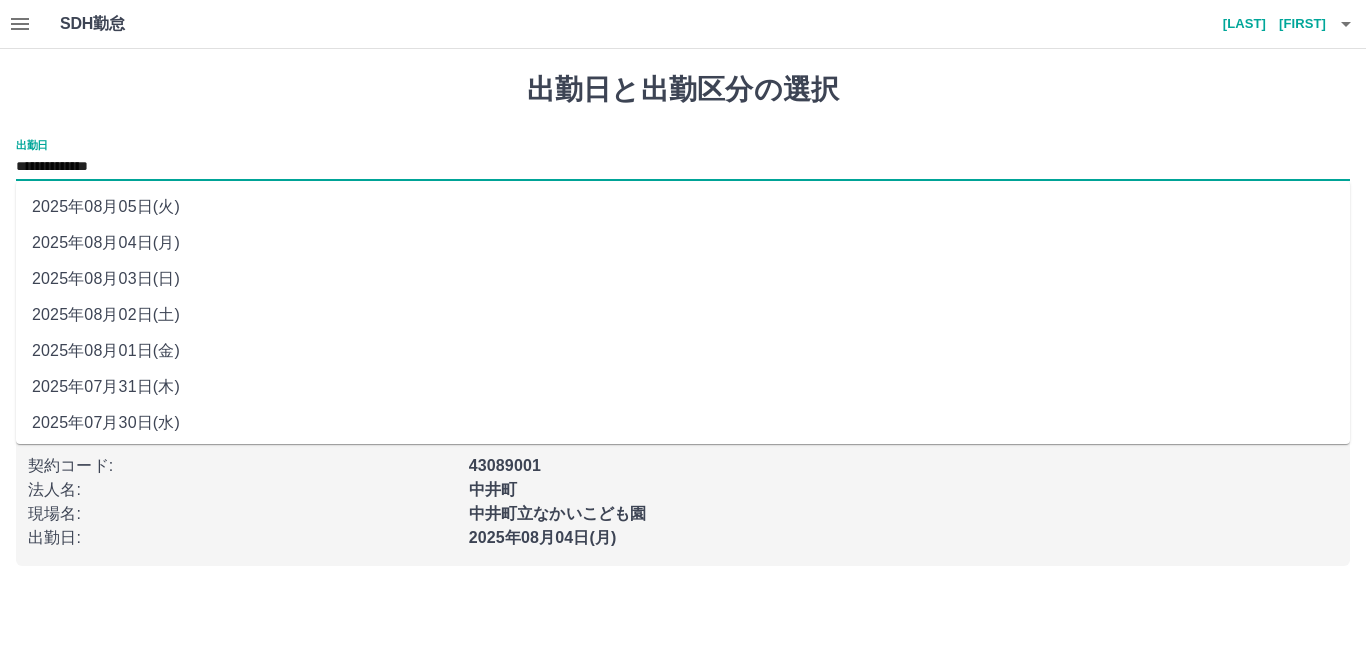 click on "**********" at bounding box center (683, 167) 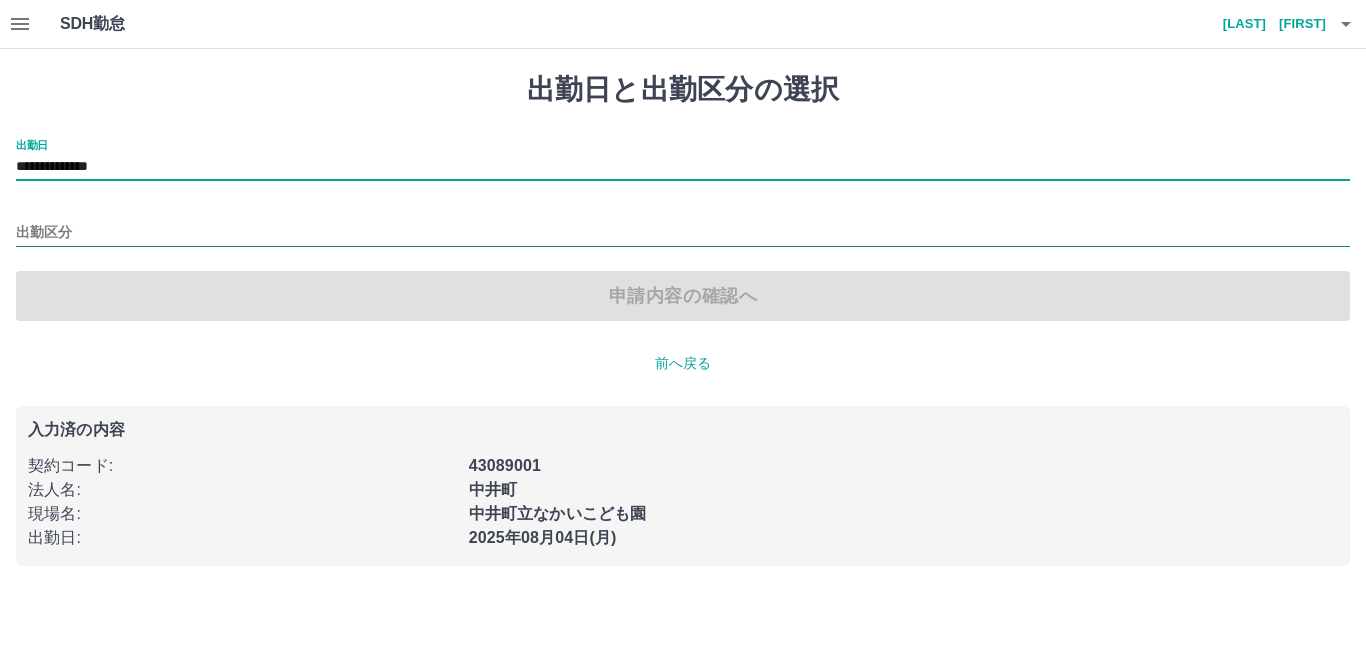 click on "出勤区分" at bounding box center (683, 233) 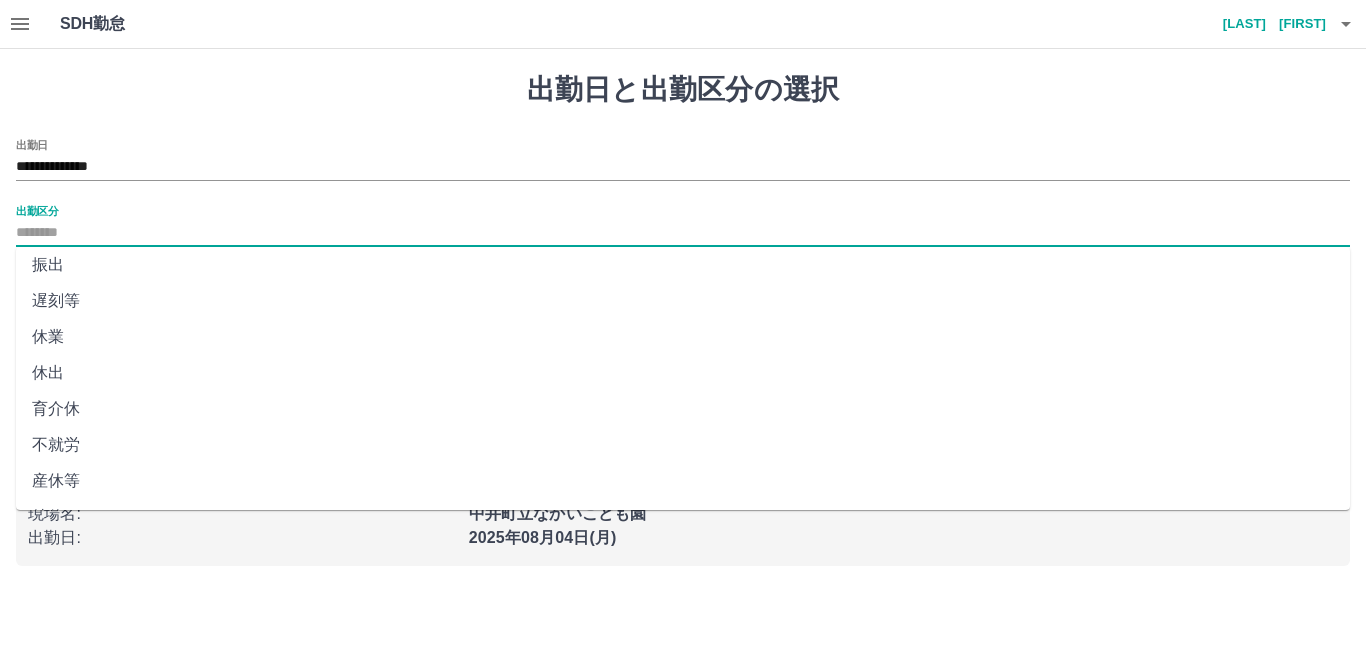 scroll, scrollTop: 230, scrollLeft: 0, axis: vertical 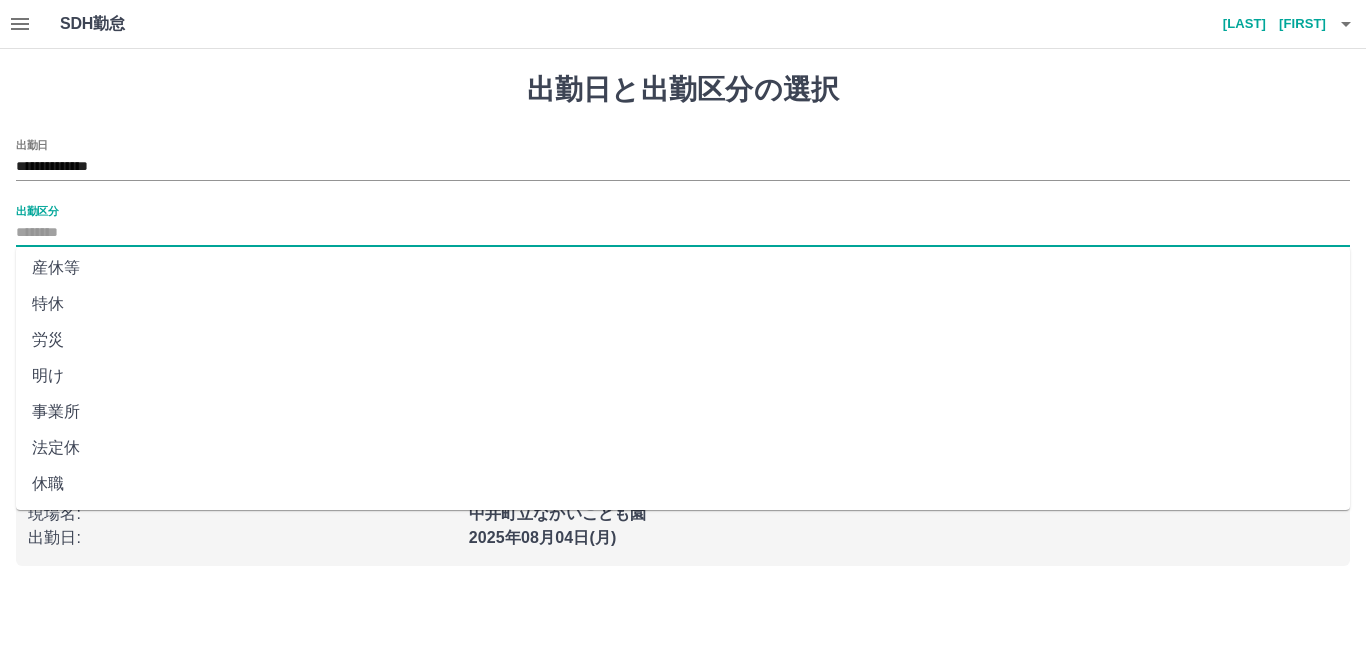 click on "法定休" at bounding box center (683, 448) 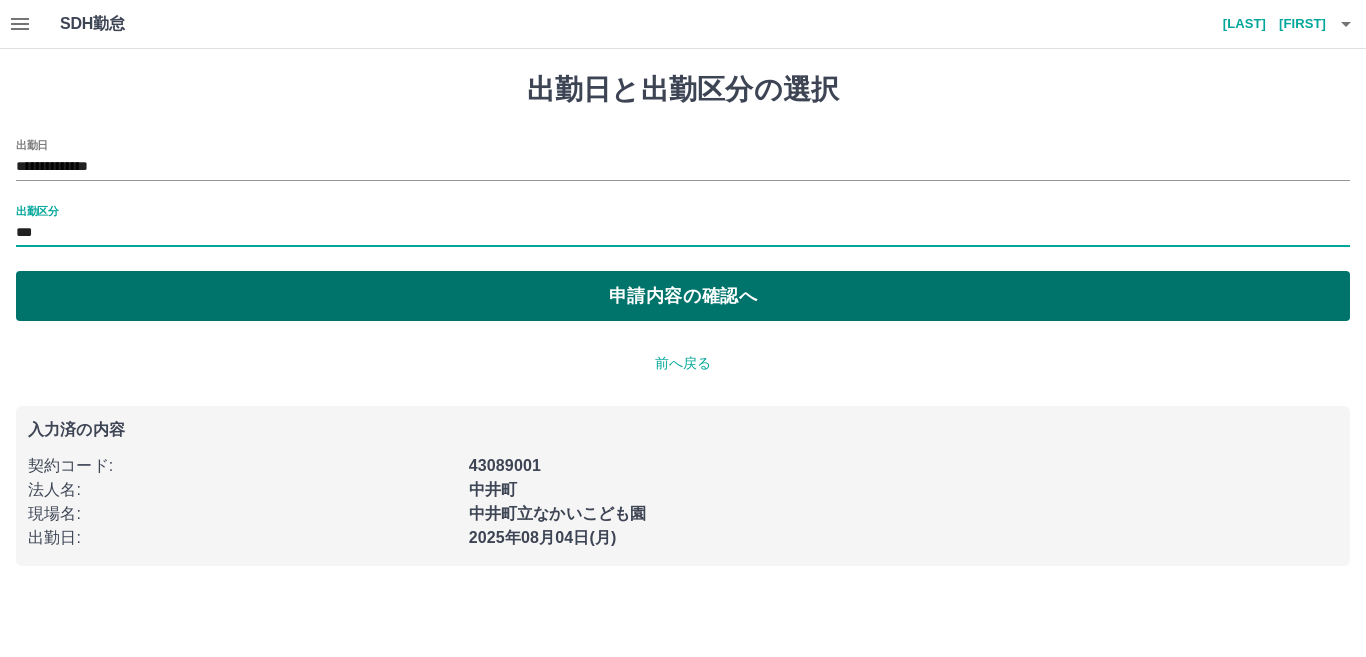 click on "申請内容の確認へ" at bounding box center (683, 296) 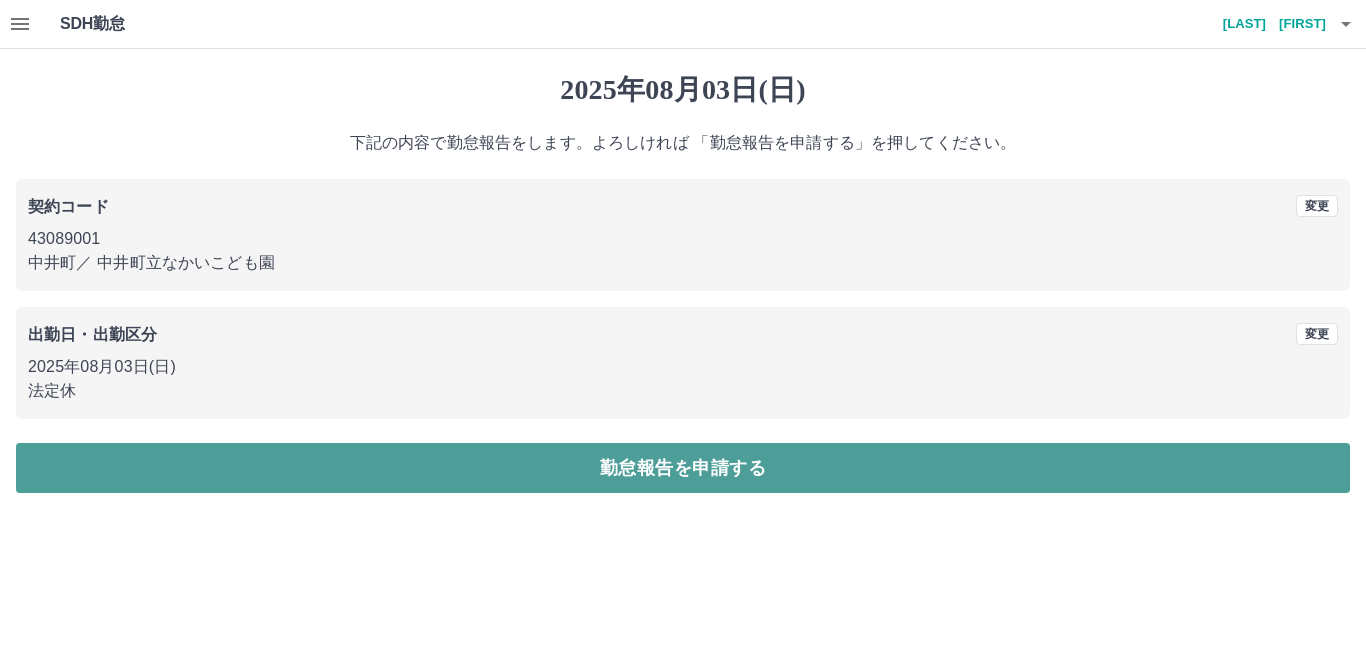 click on "勤怠報告を申請する" at bounding box center (683, 468) 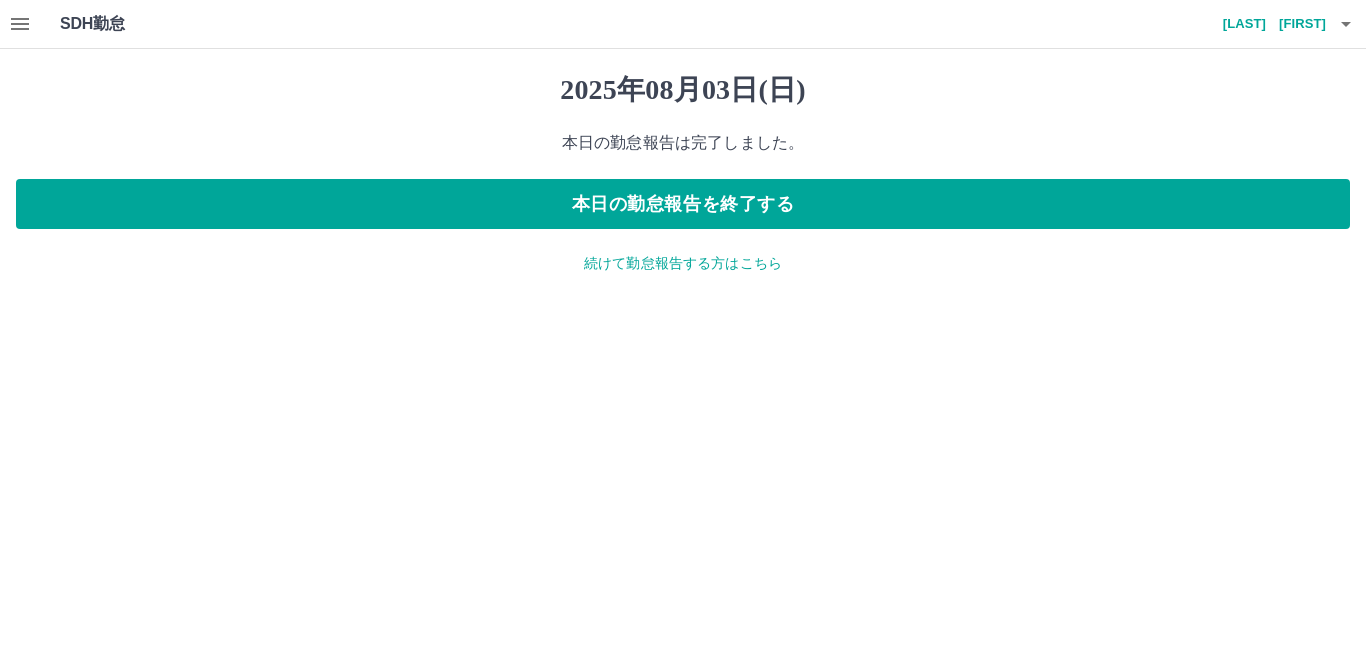 click on "続けて勤怠報告する方はこちら" at bounding box center [683, 263] 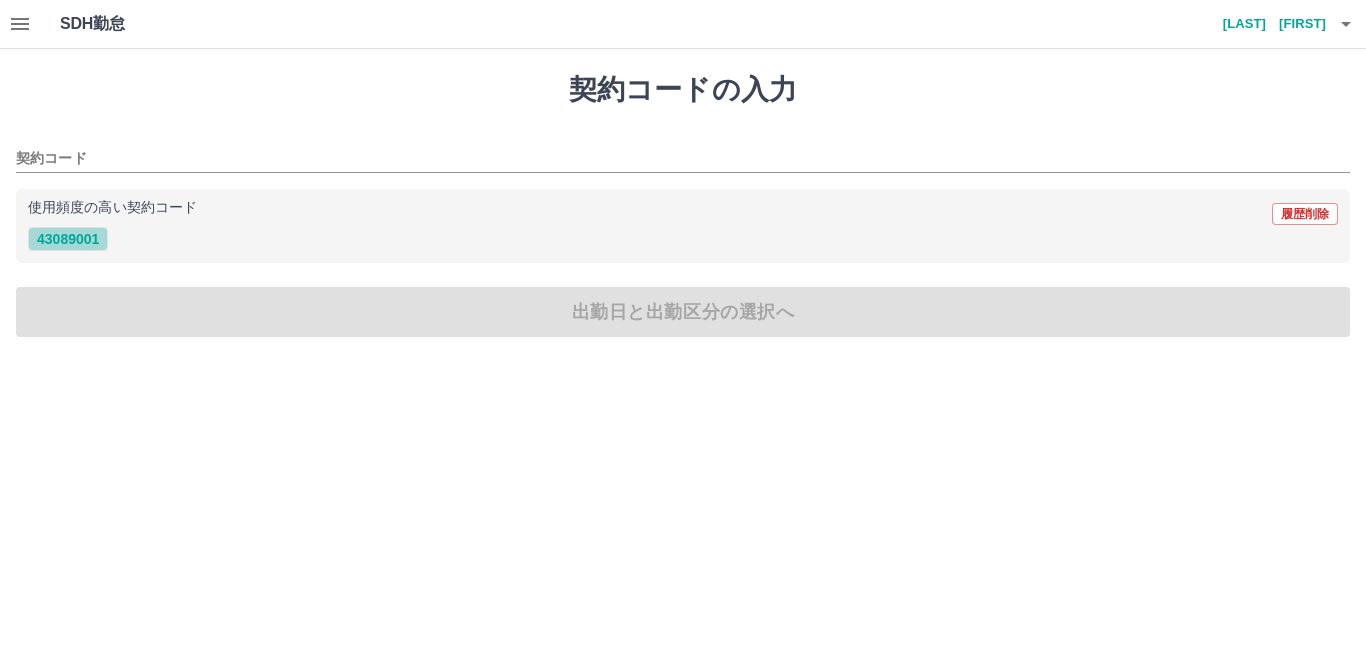 click on "43089001" at bounding box center [68, 239] 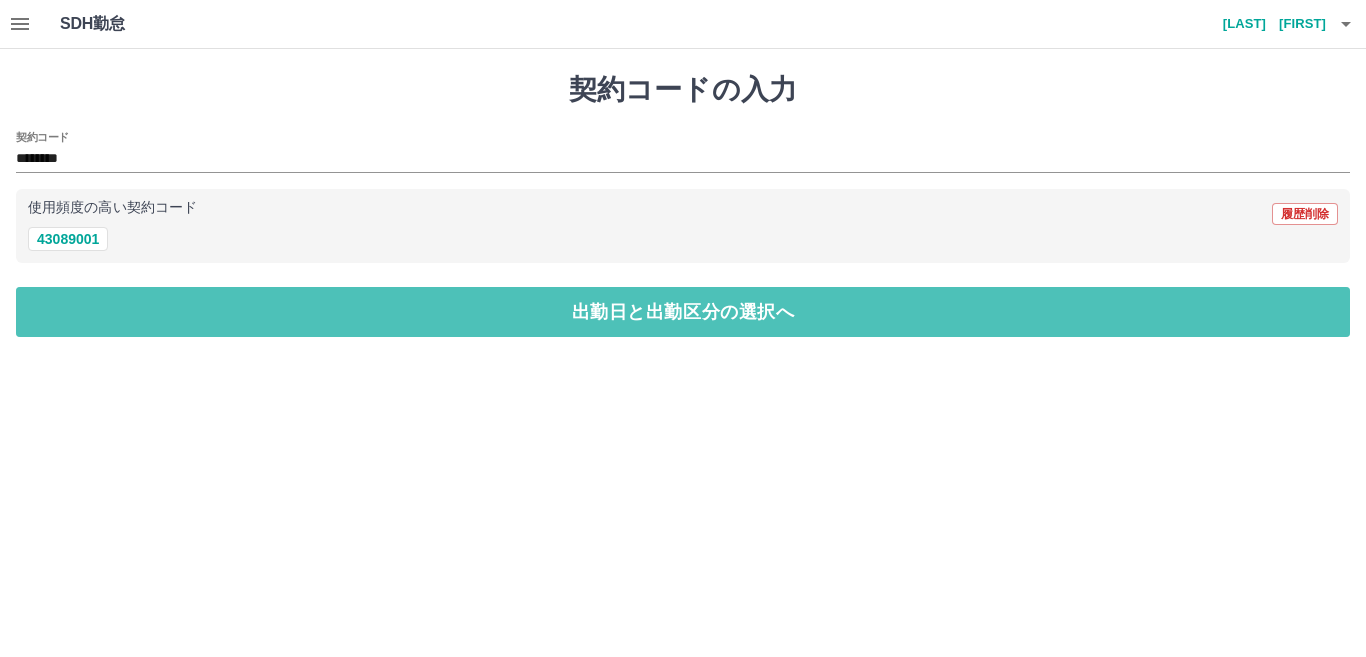 click on "出勤日と出勤区分の選択へ" at bounding box center [683, 312] 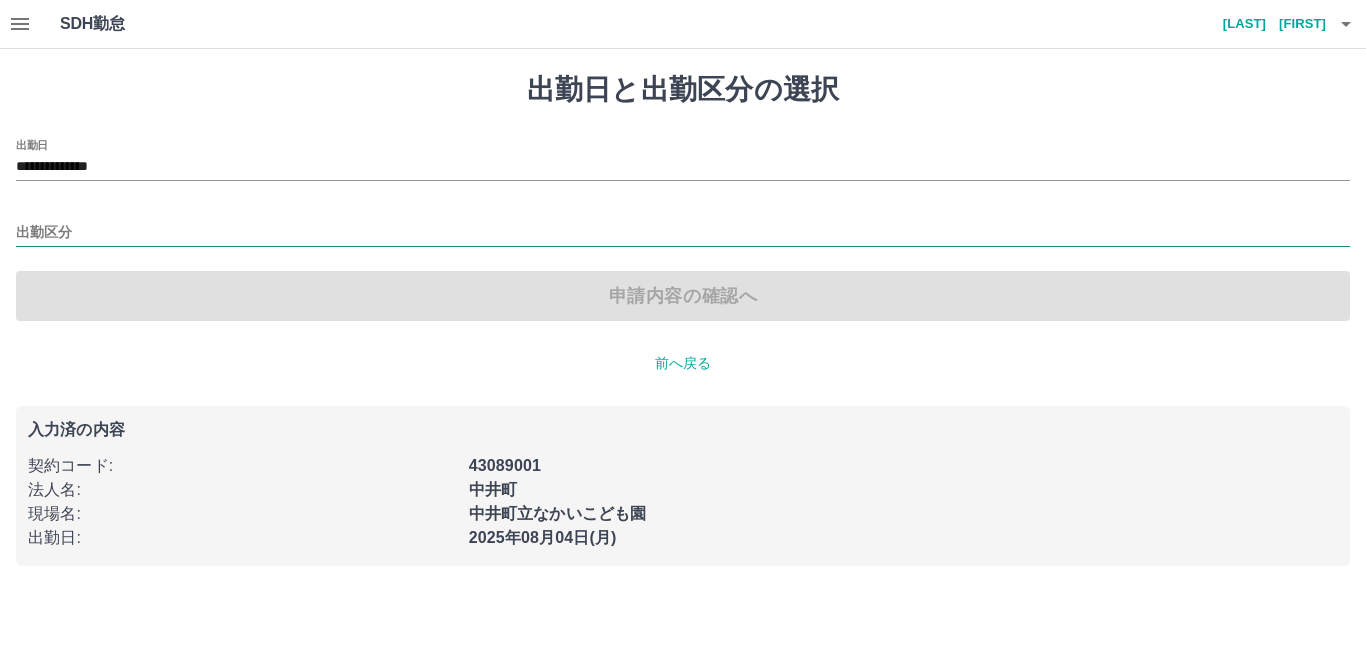 click on "出勤区分" at bounding box center [683, 233] 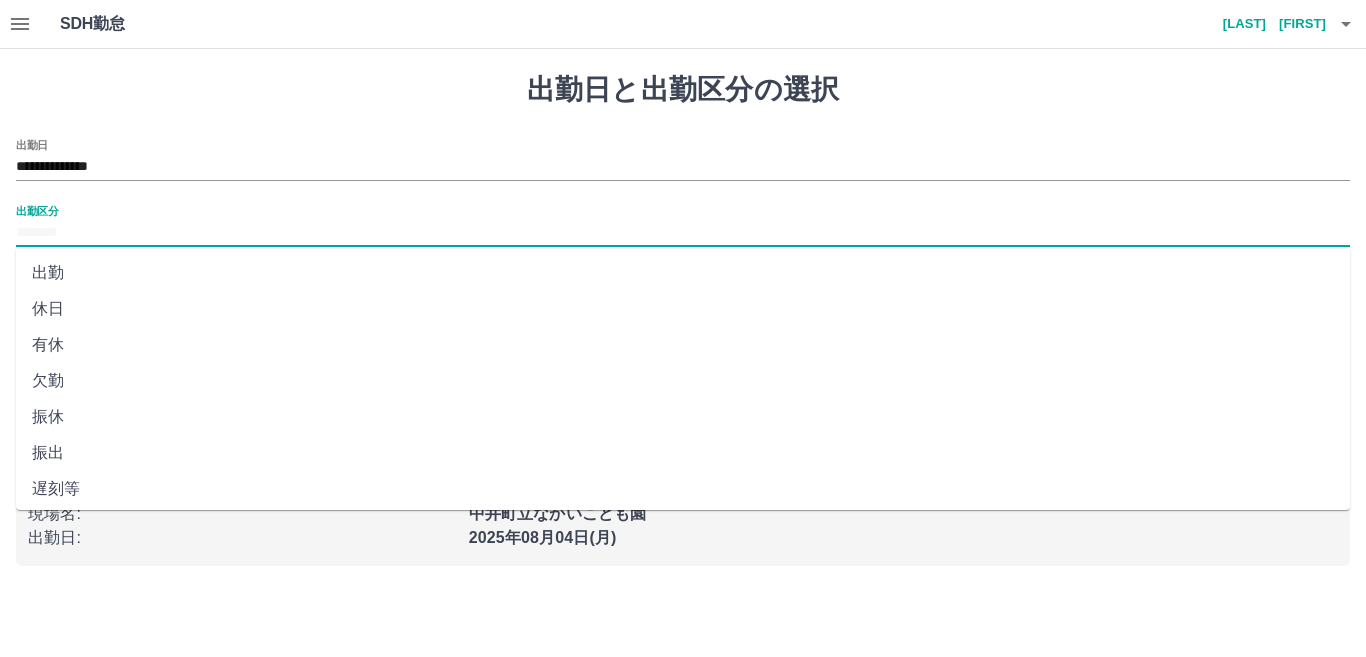 click on "出勤" at bounding box center (683, 273) 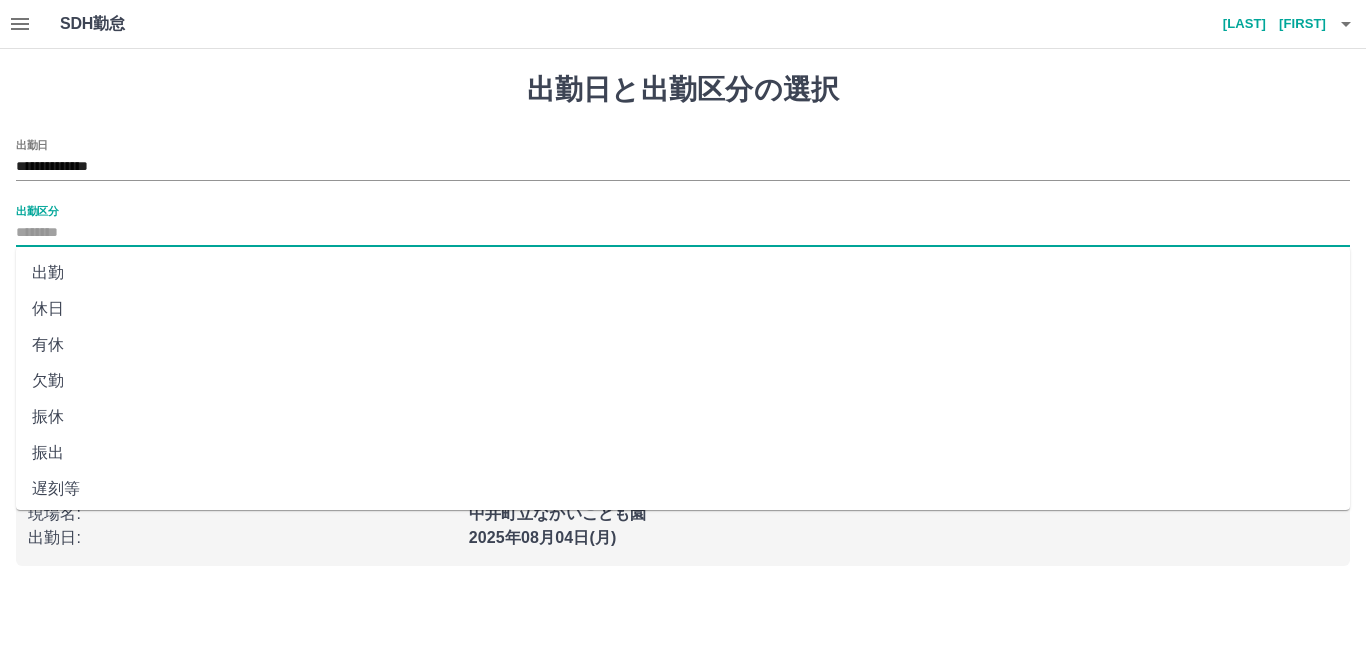type on "**" 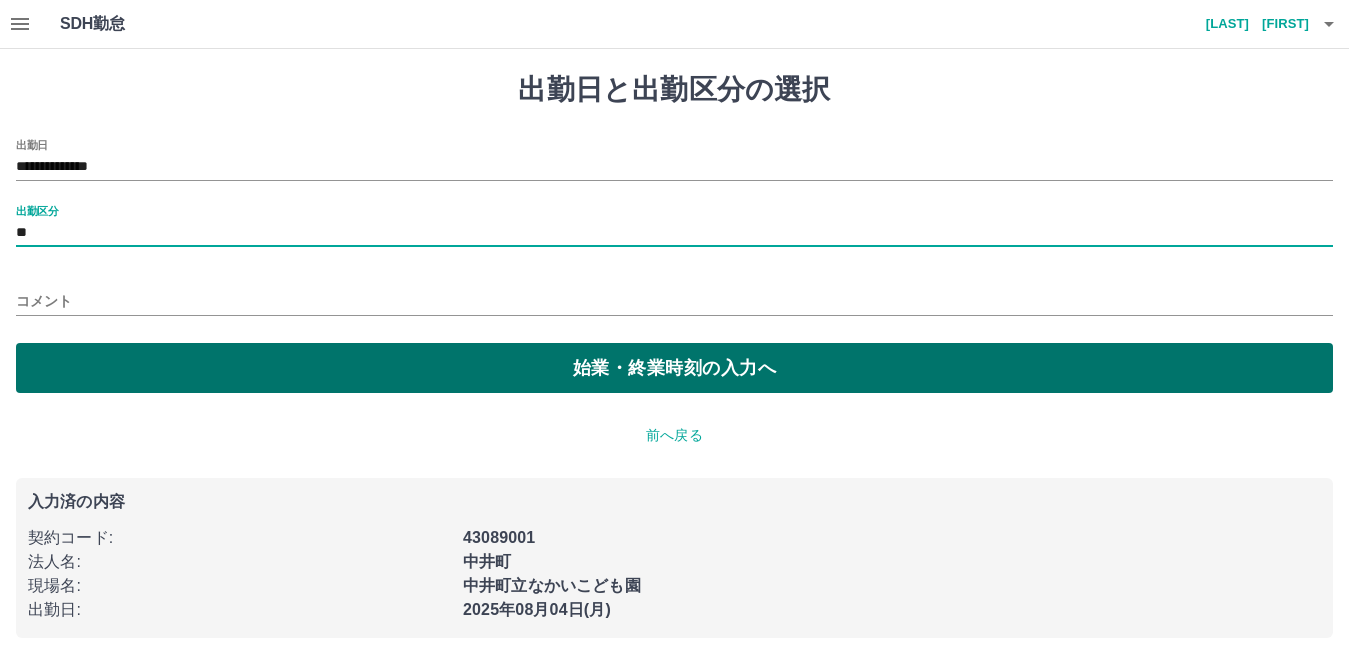 click on "始業・終業時刻の入力へ" at bounding box center [674, 368] 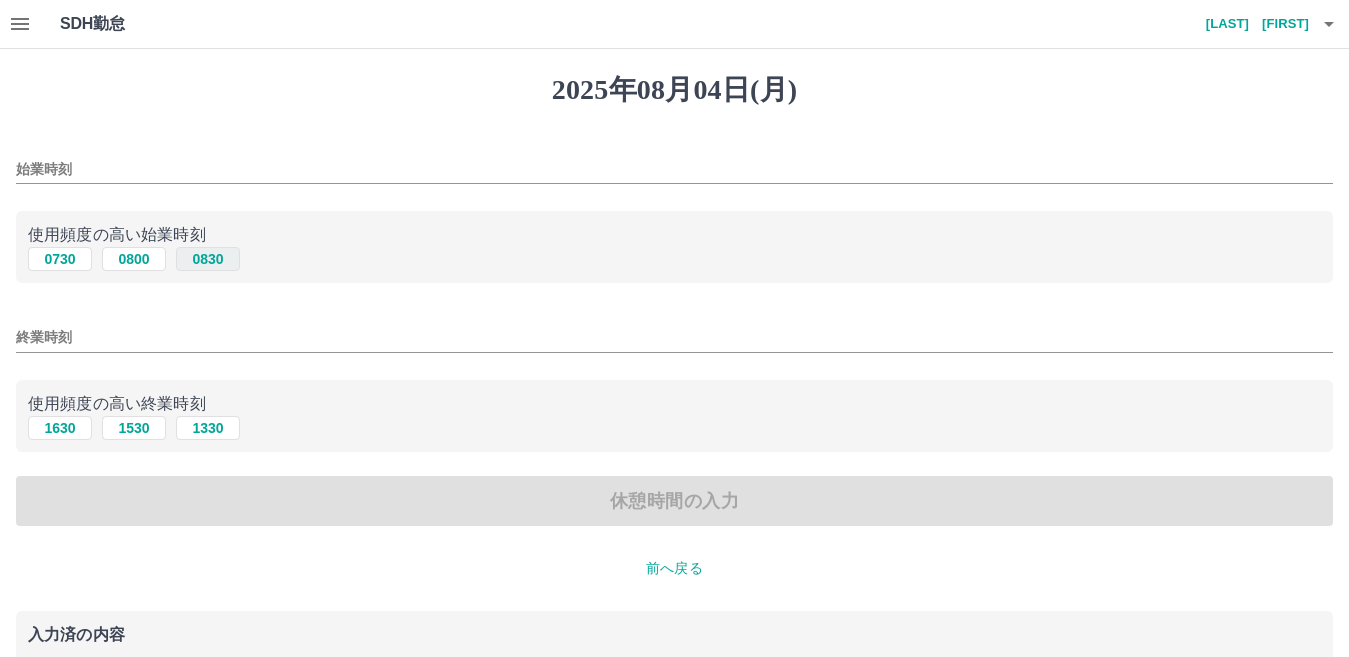 click on "0830" at bounding box center (208, 259) 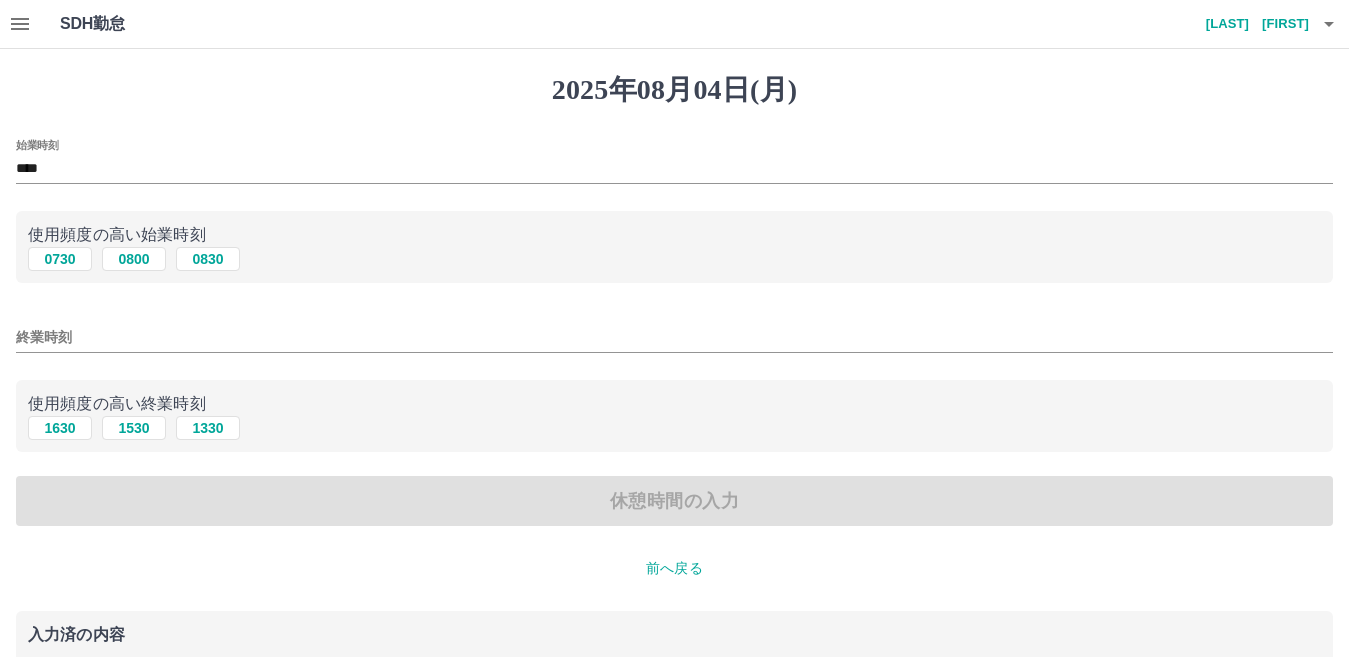 click on "終業時刻" at bounding box center (674, 337) 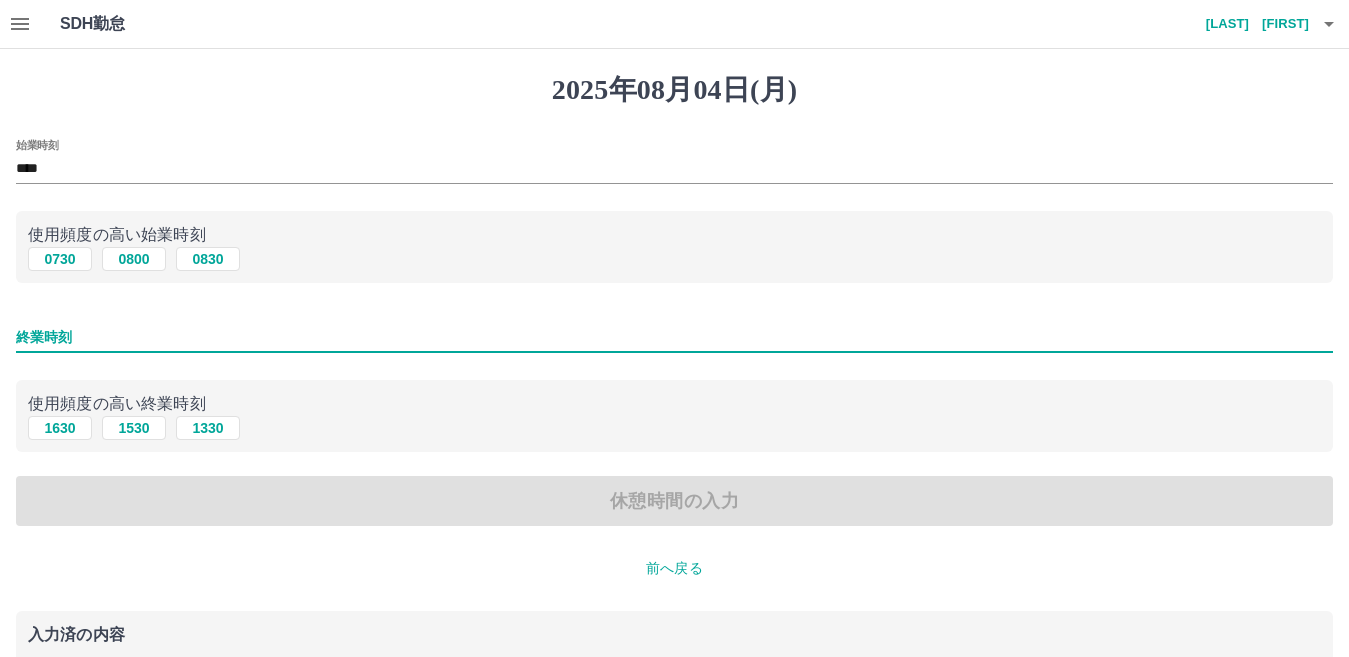 type on "****" 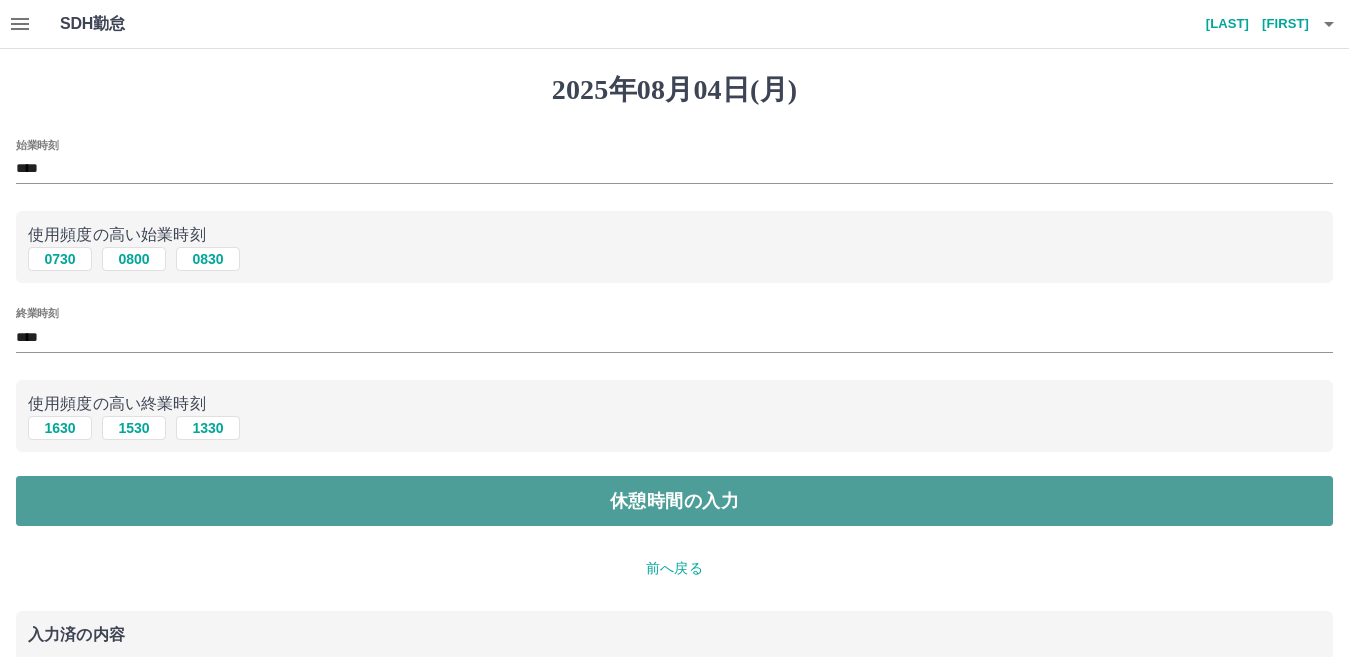 click on "休憩時間の入力" at bounding box center [674, 501] 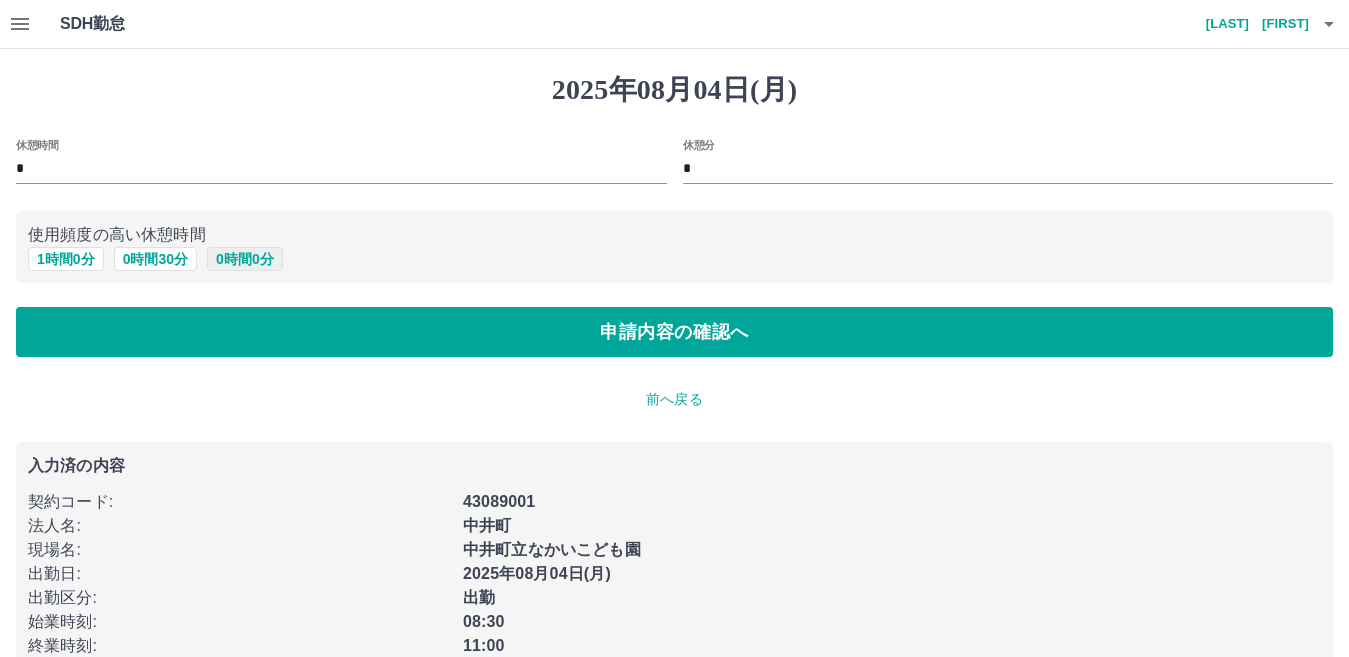 click on "0 時間 0 分" at bounding box center (245, 259) 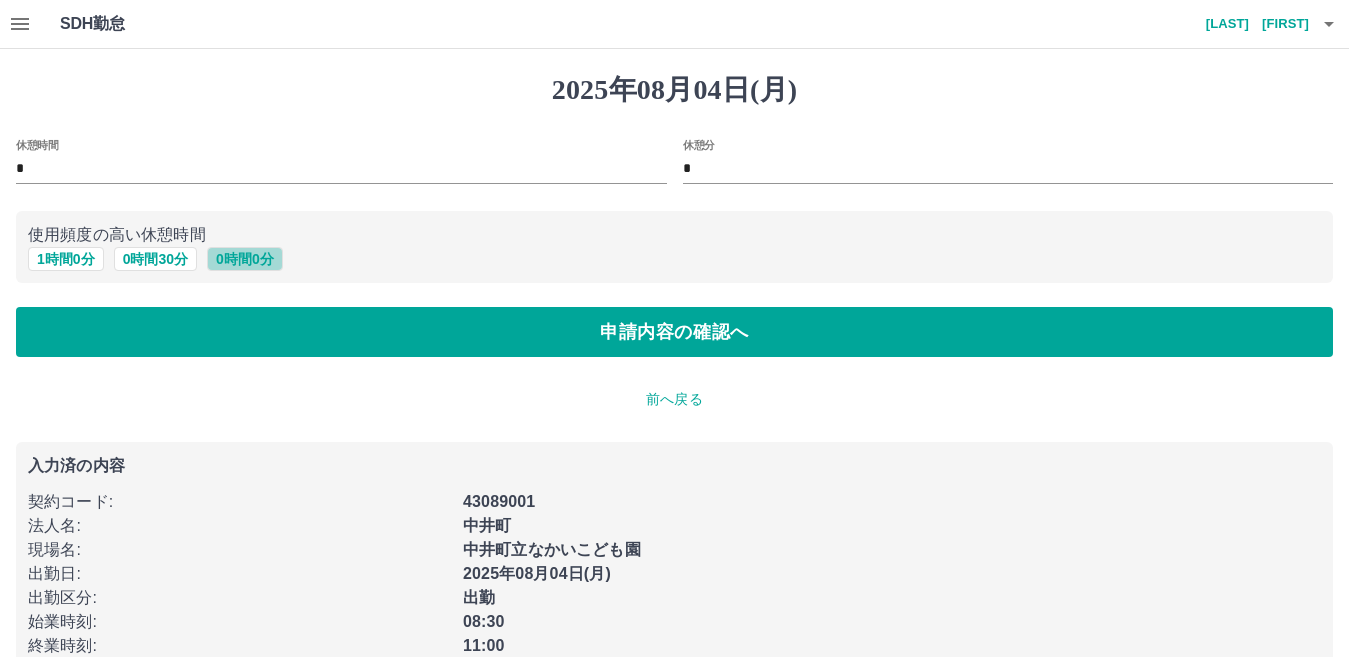 click on "0 時間 0 分" at bounding box center (245, 259) 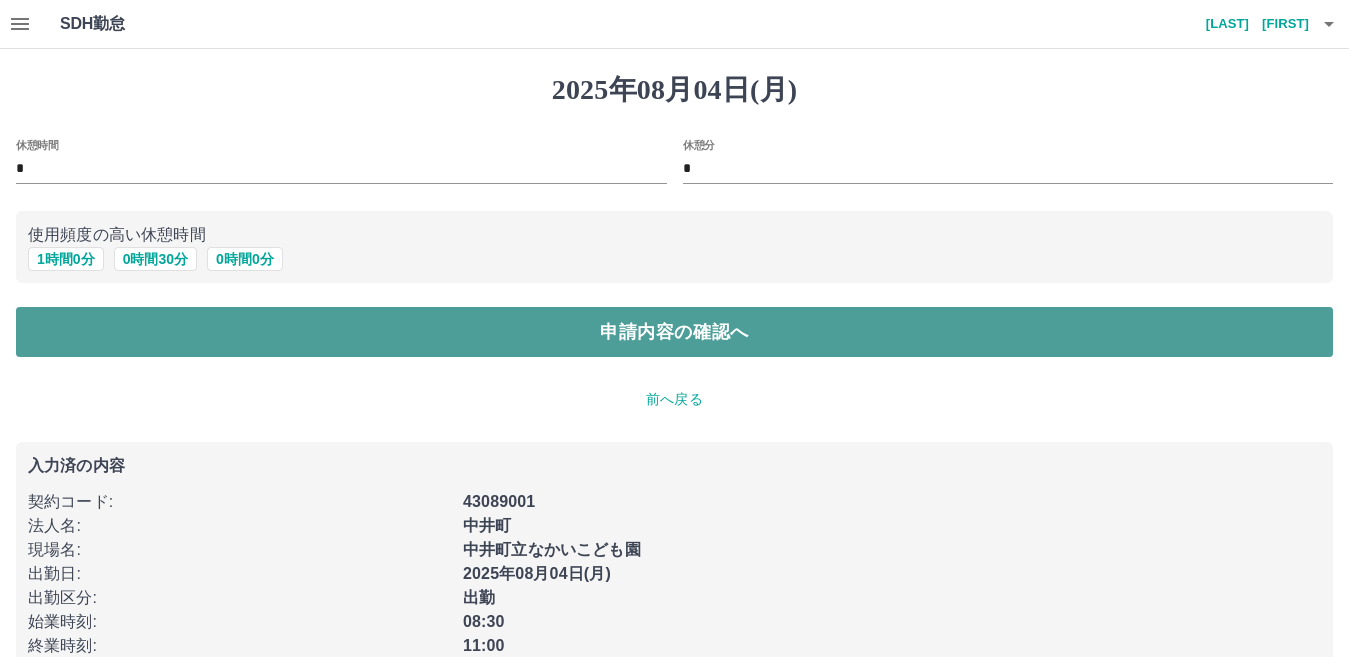 click on "申請内容の確認へ" at bounding box center (674, 332) 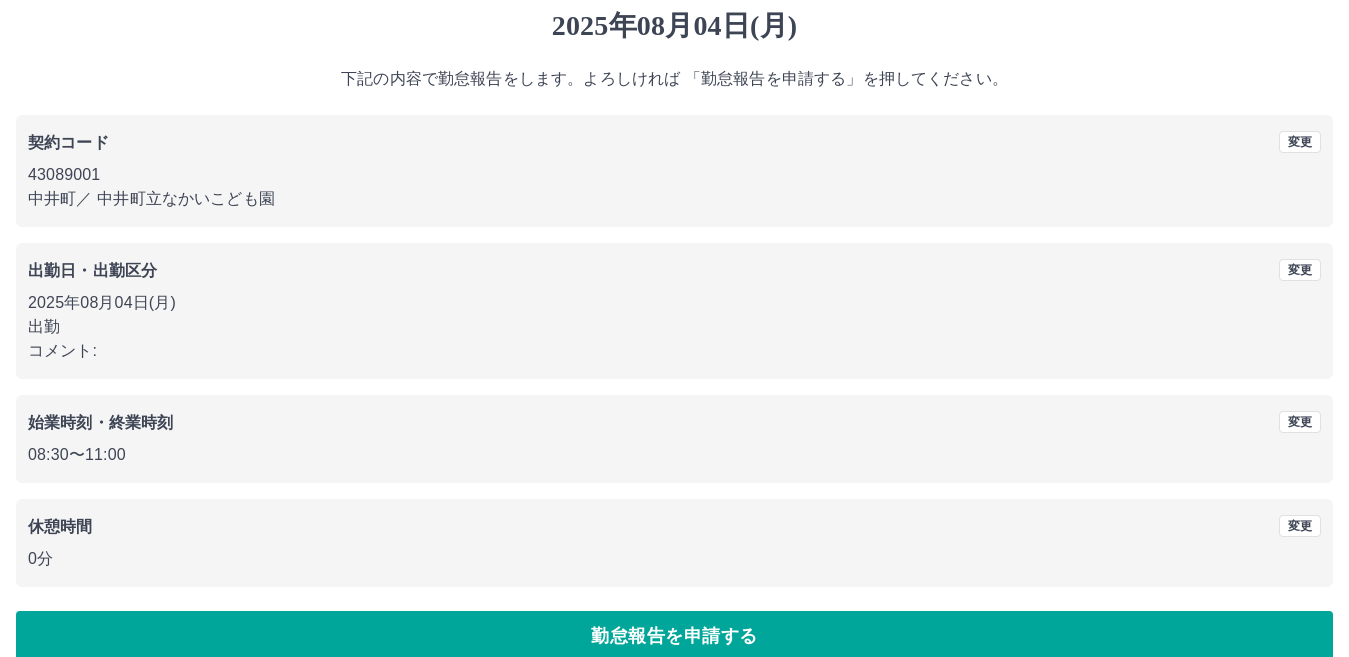 scroll, scrollTop: 92, scrollLeft: 0, axis: vertical 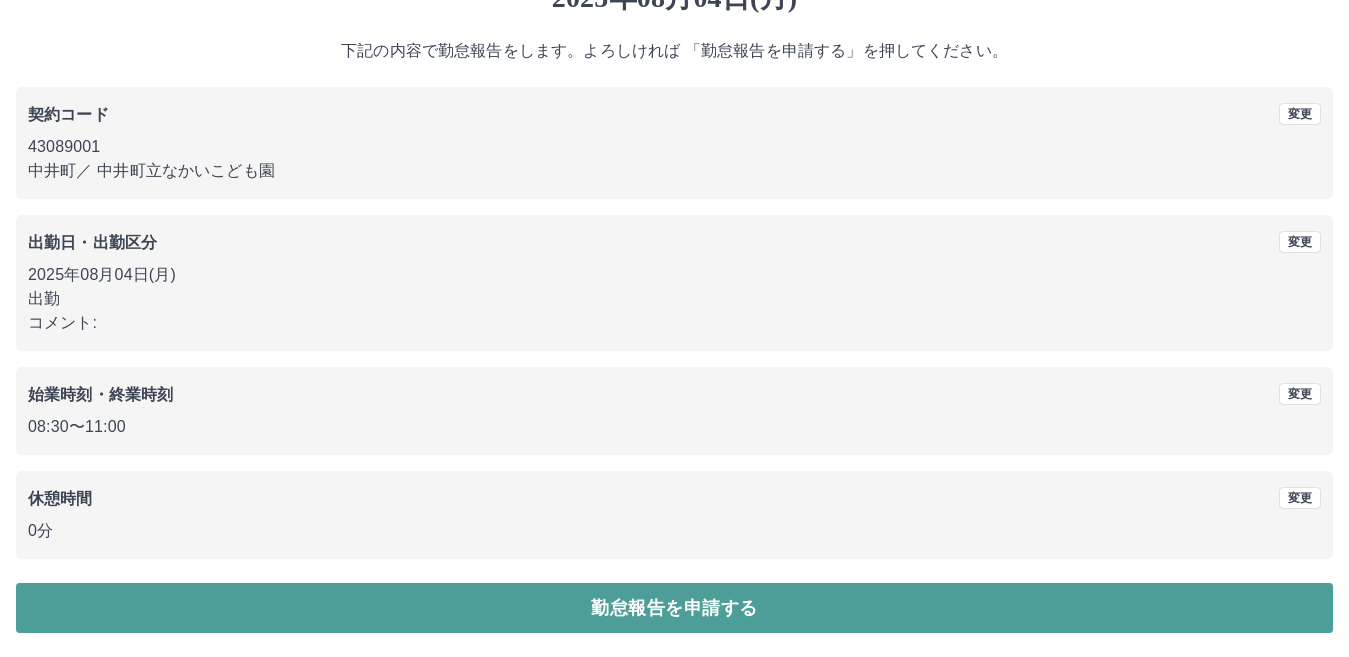 click on "勤怠報告を申請する" at bounding box center [674, 608] 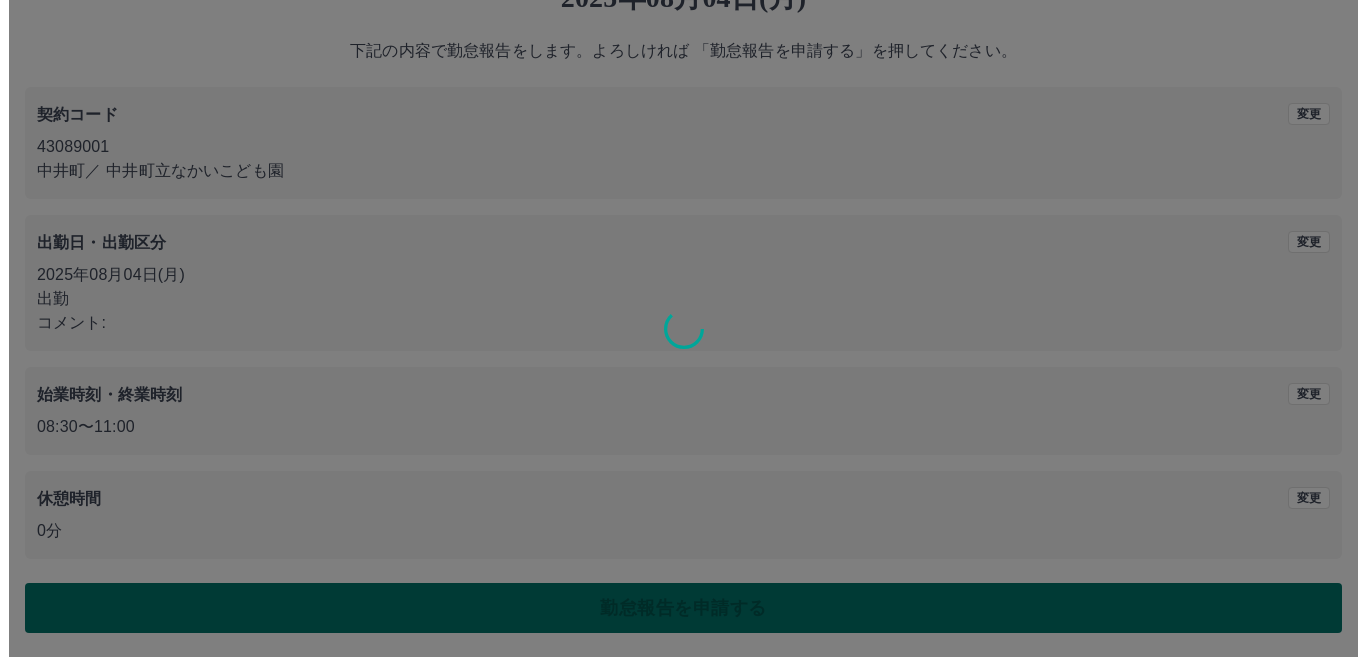 scroll, scrollTop: 0, scrollLeft: 0, axis: both 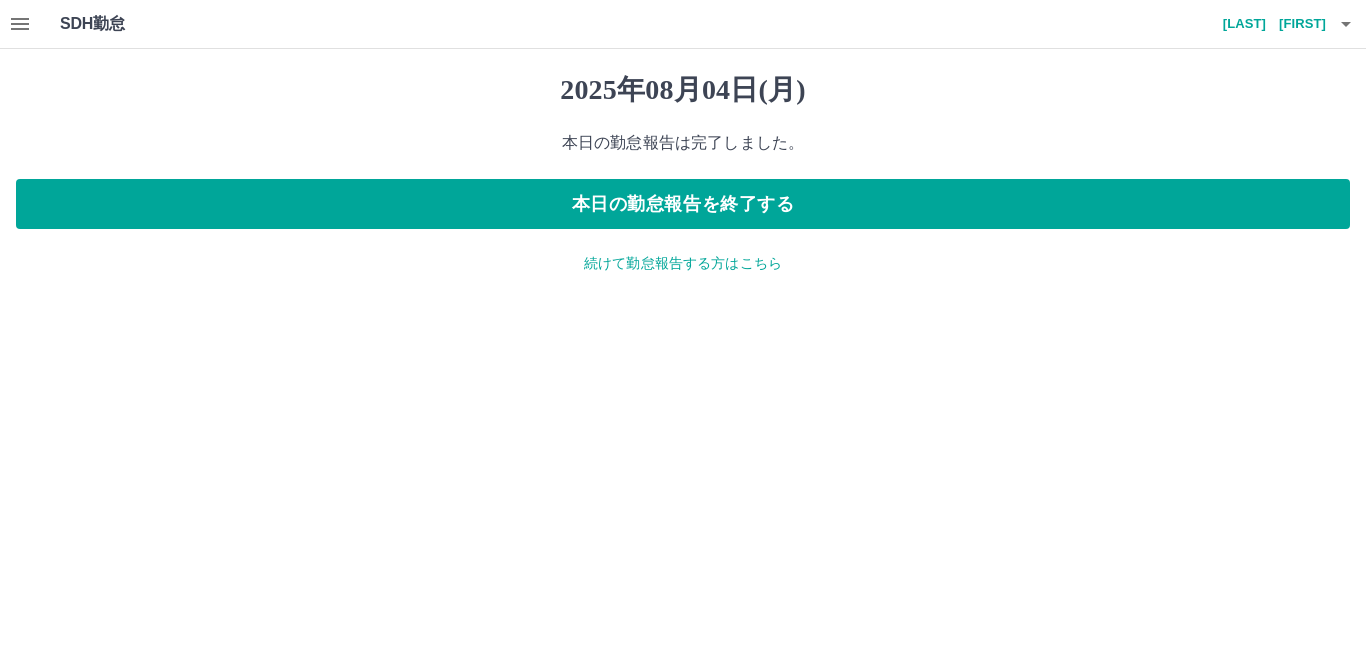 click on "続けて勤怠報告する方はこちら" at bounding box center [683, 263] 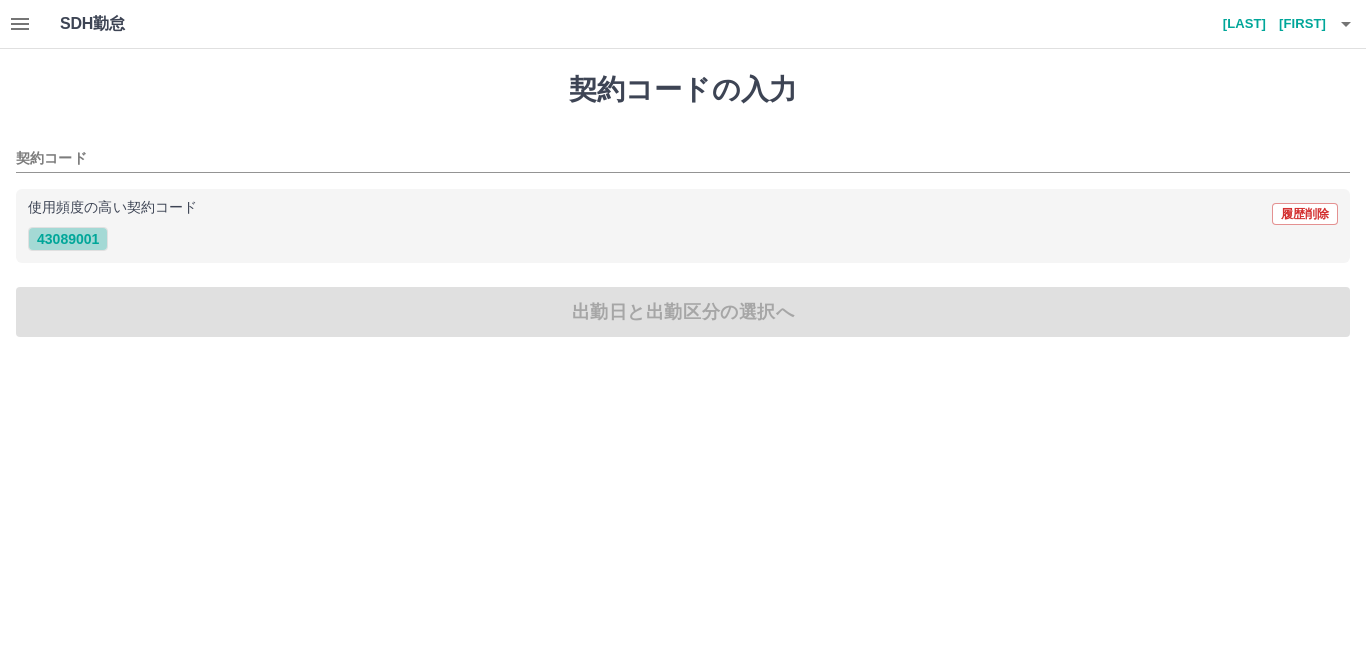 click on "43089001" at bounding box center (68, 239) 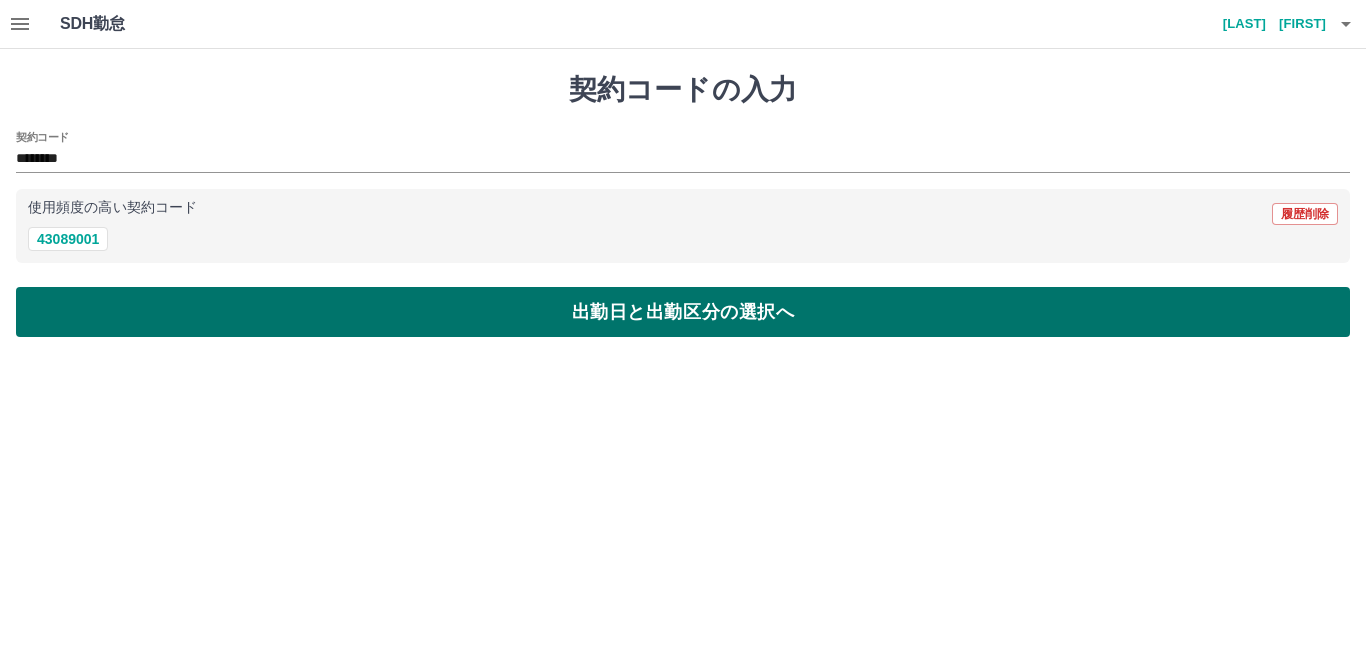 click on "出勤日と出勤区分の選択へ" at bounding box center (683, 312) 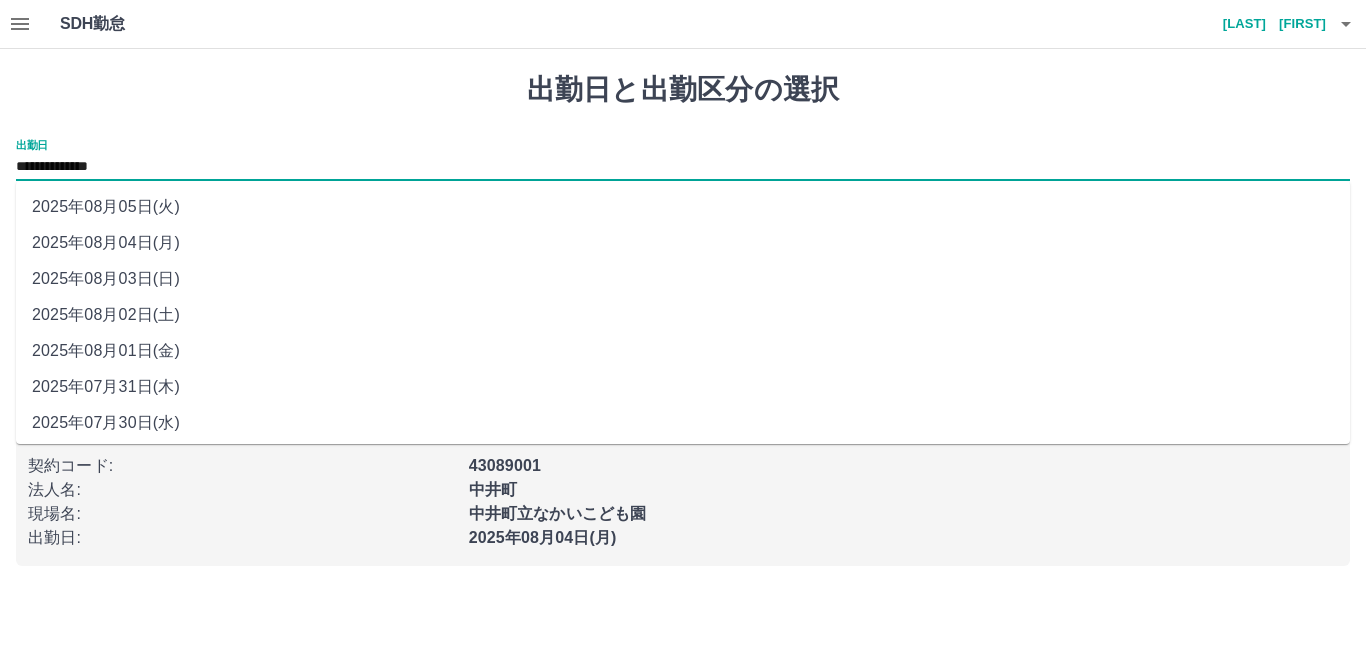 click on "**********" at bounding box center [683, 167] 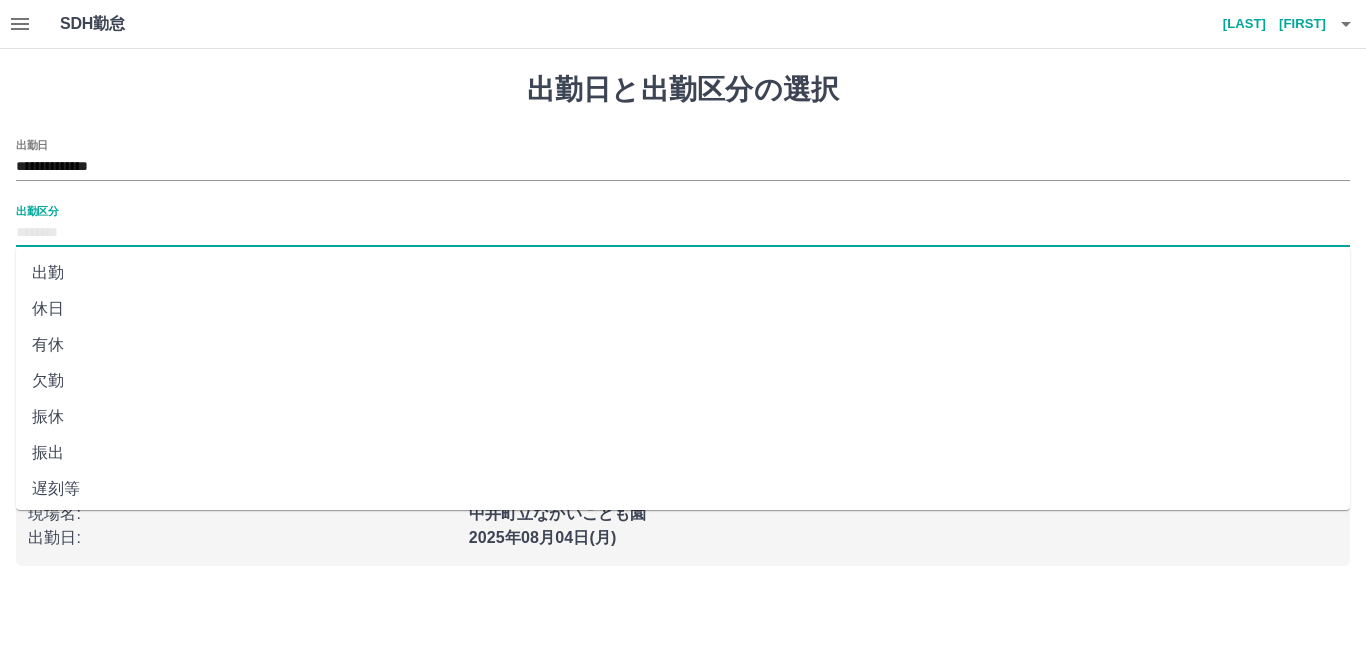 click on "出勤区分" at bounding box center (683, 233) 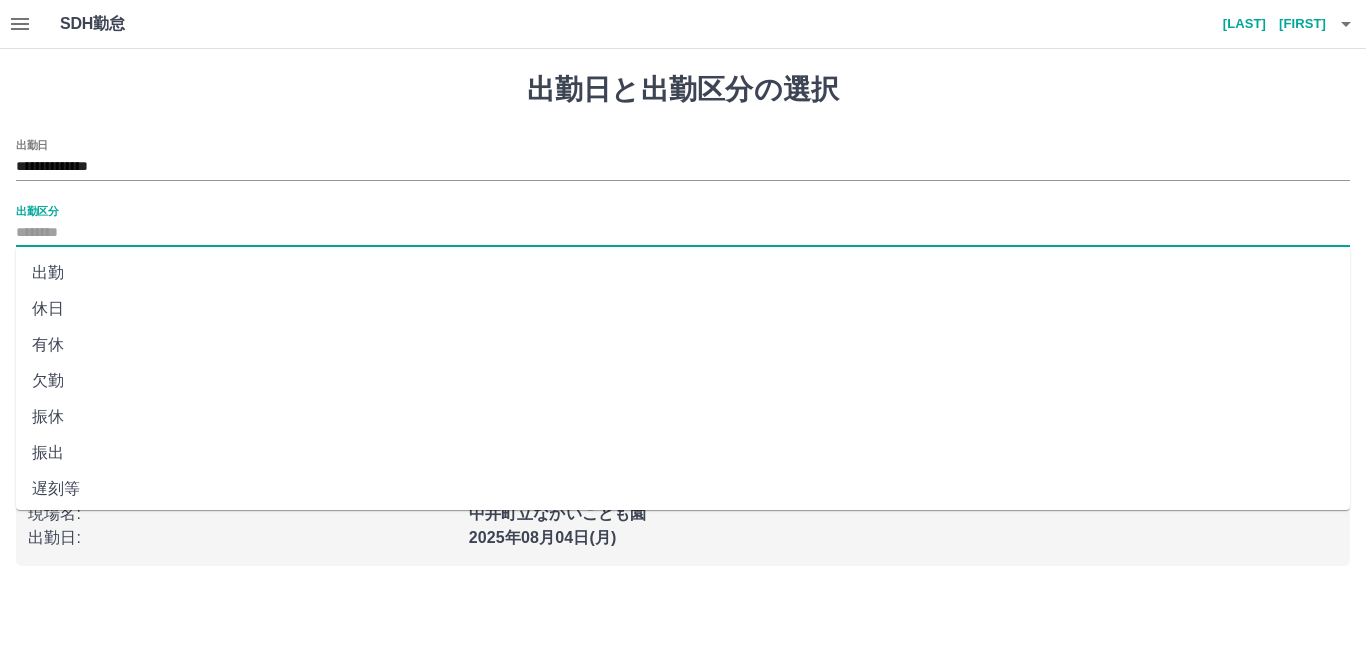 click on "休日" at bounding box center [683, 309] 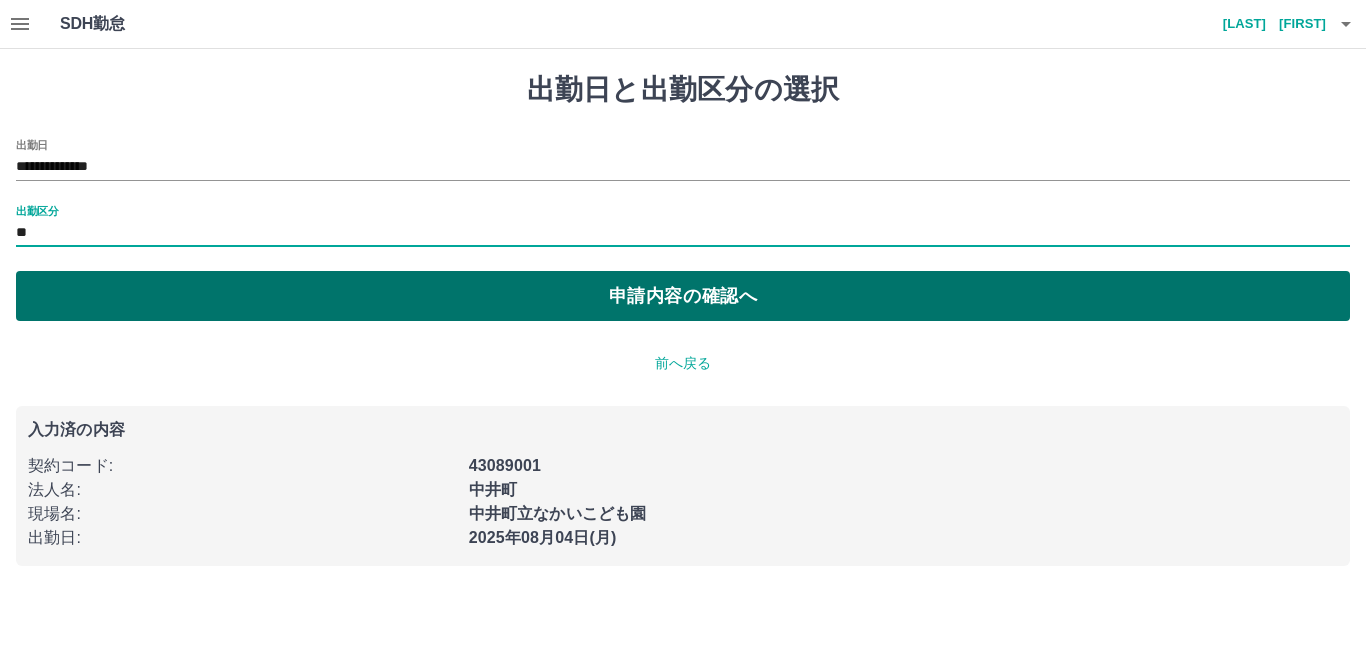 type on "**" 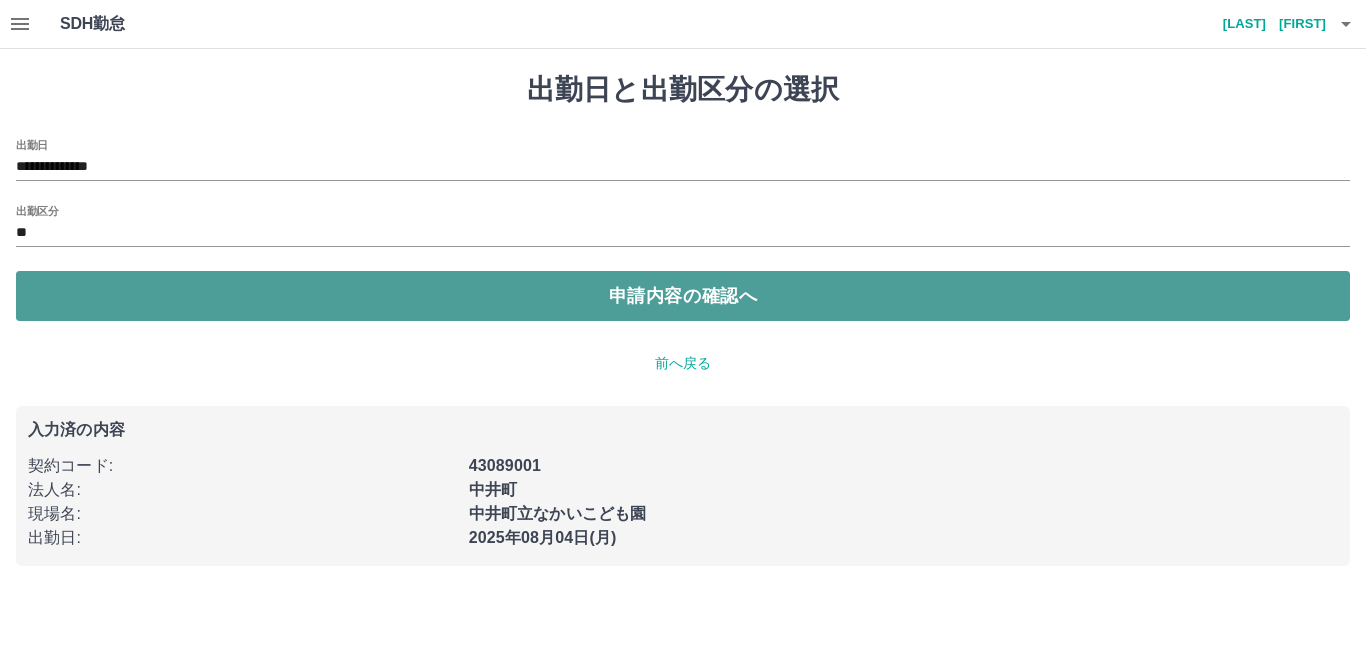 click on "申請内容の確認へ" at bounding box center (683, 296) 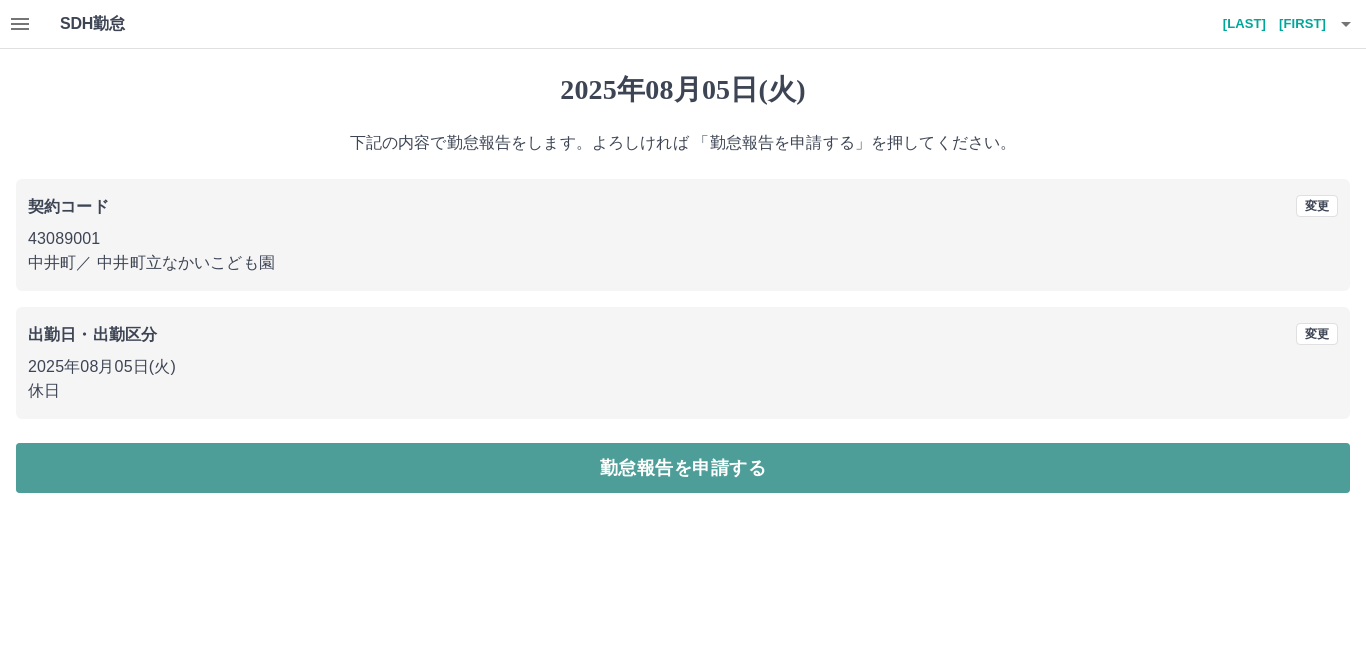 click on "勤怠報告を申請する" at bounding box center (683, 468) 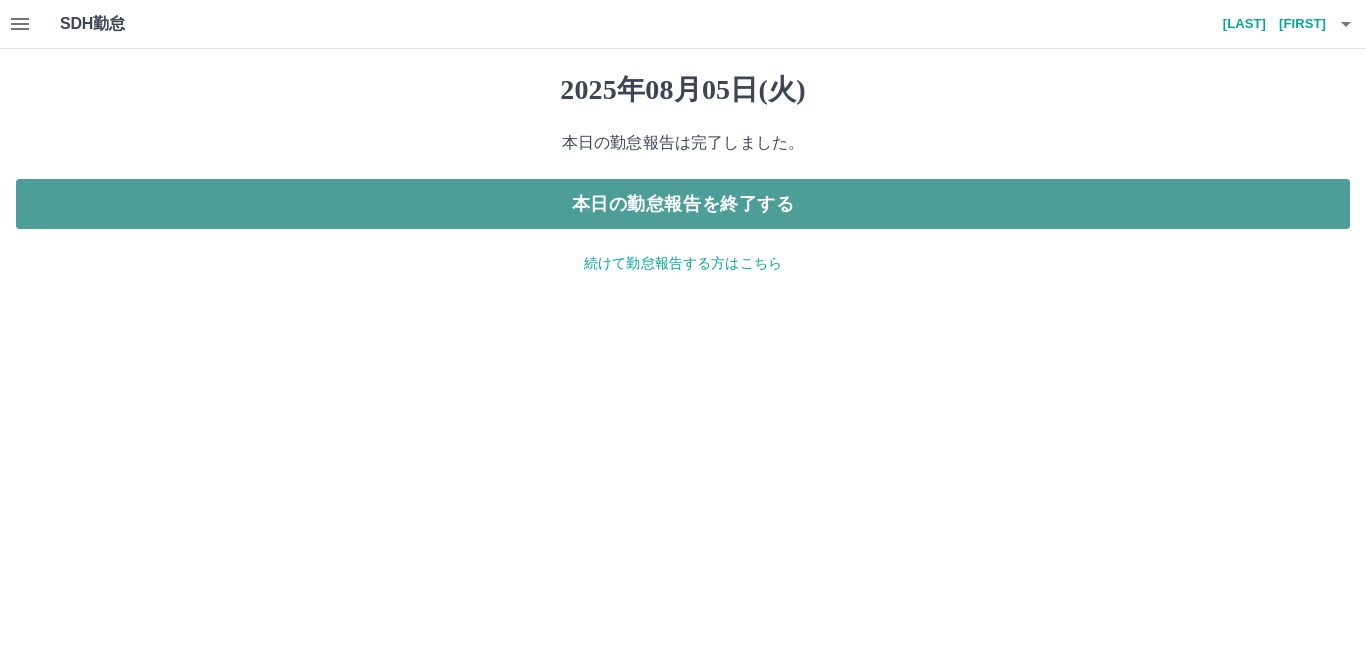 click on "本日の勤怠報告を終了する" at bounding box center (683, 204) 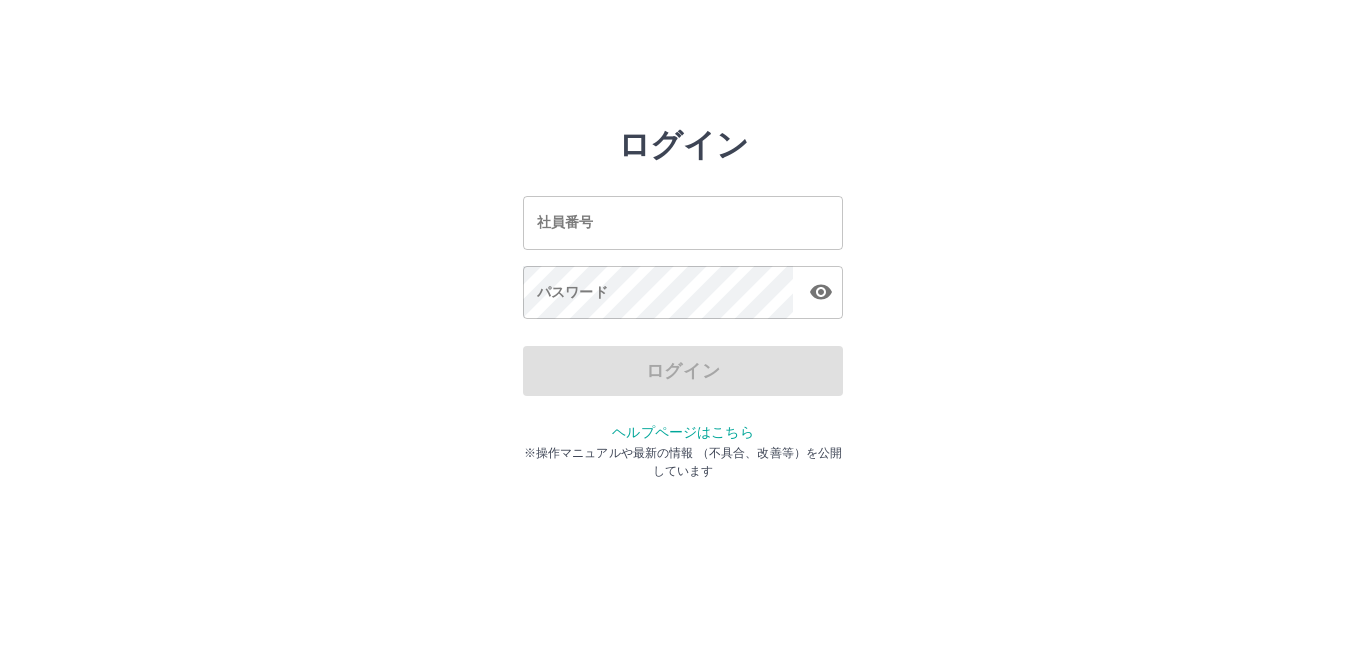 scroll, scrollTop: 0, scrollLeft: 0, axis: both 